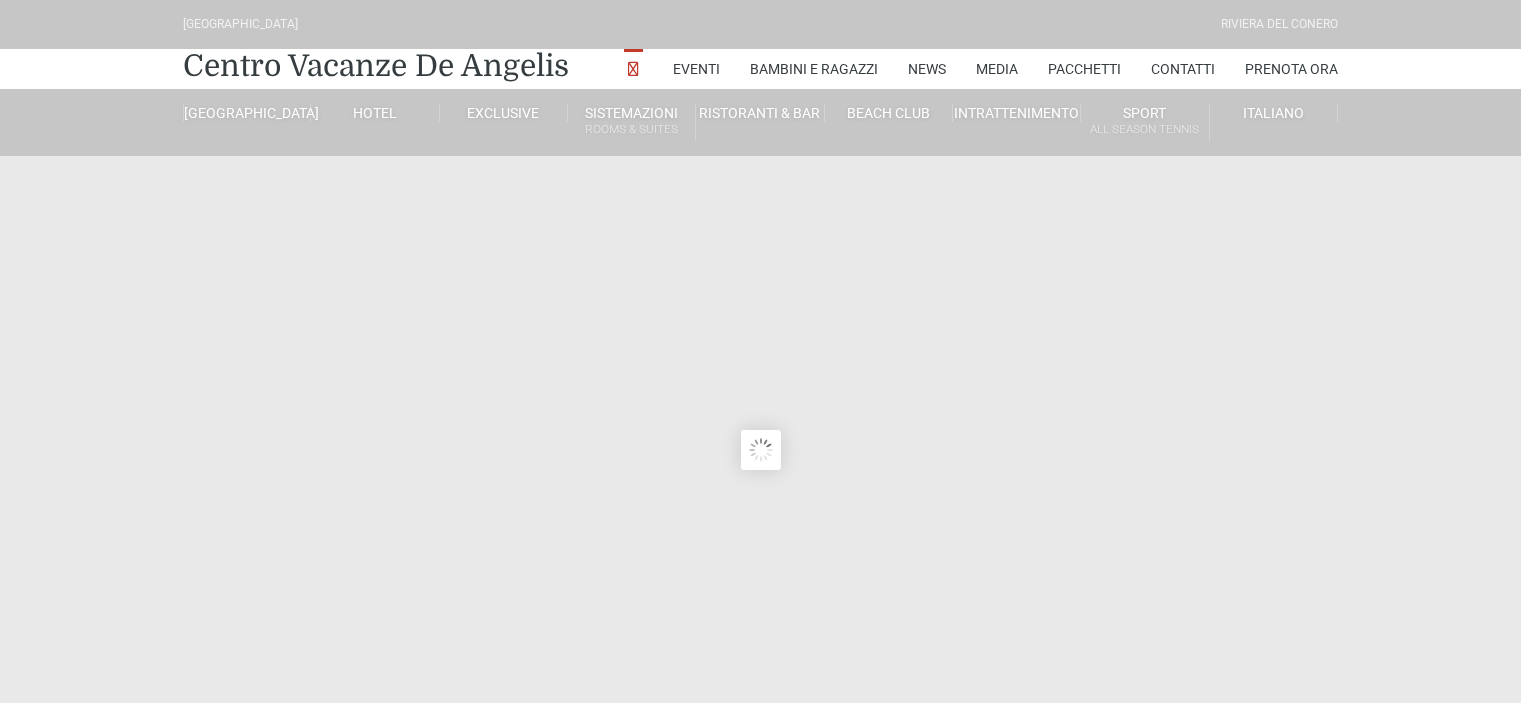 scroll, scrollTop: 0, scrollLeft: 0, axis: both 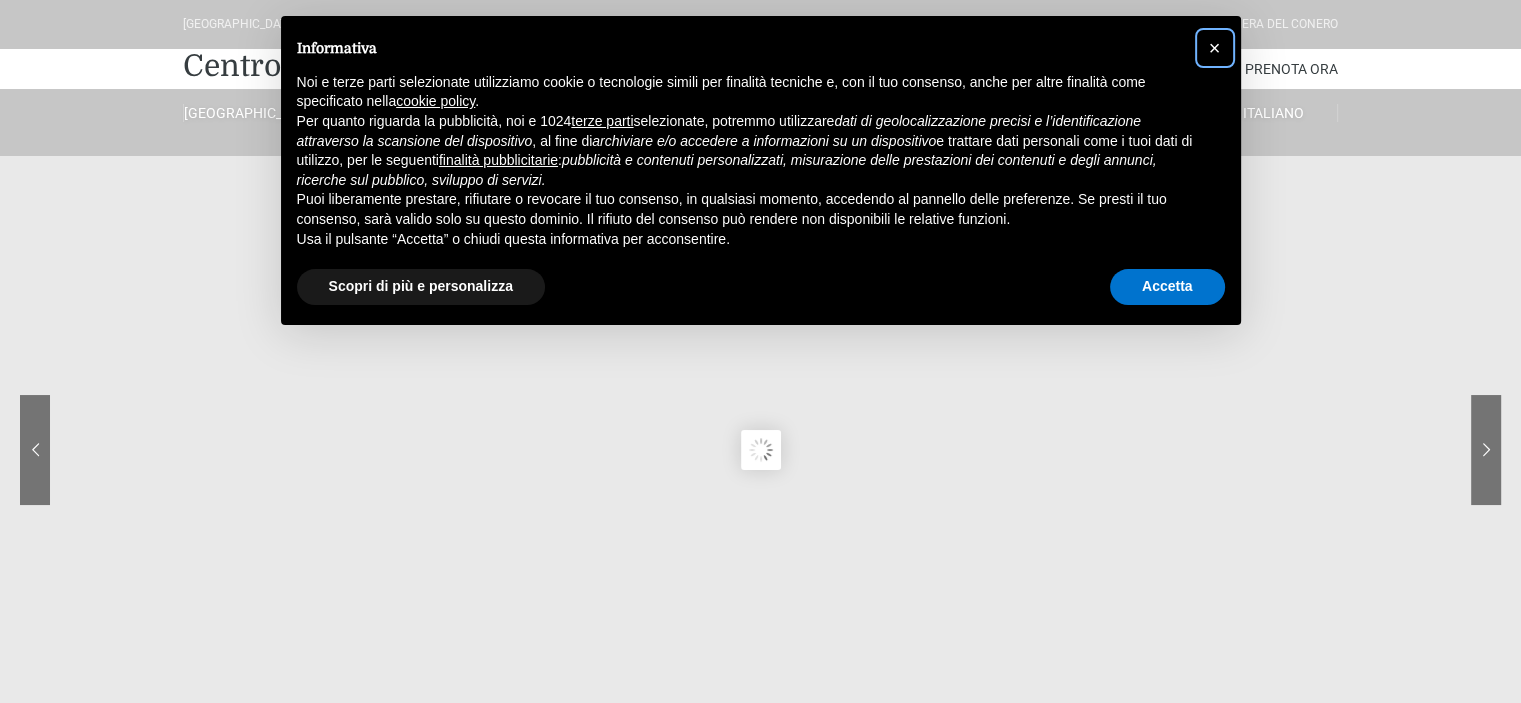click on "×" at bounding box center [1215, 48] 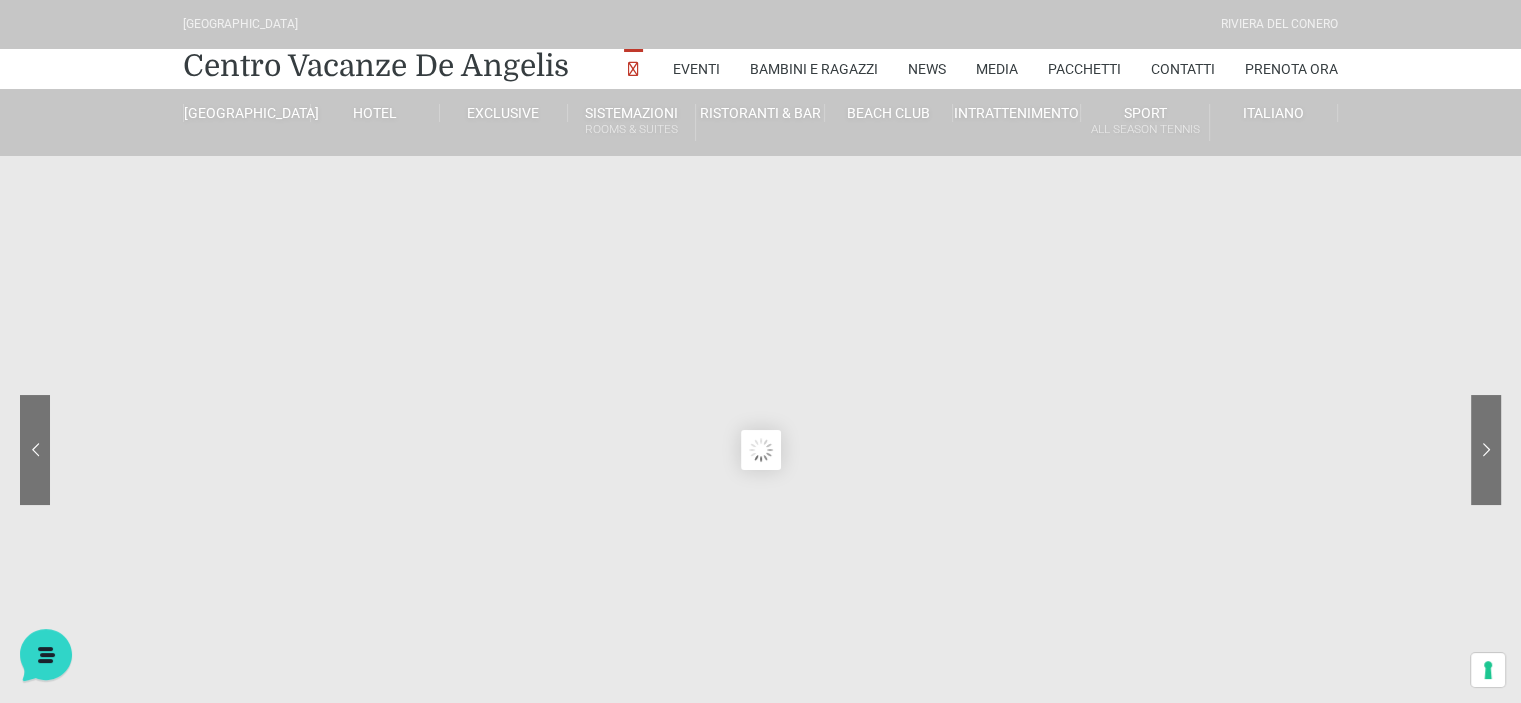 scroll, scrollTop: 0, scrollLeft: 0, axis: both 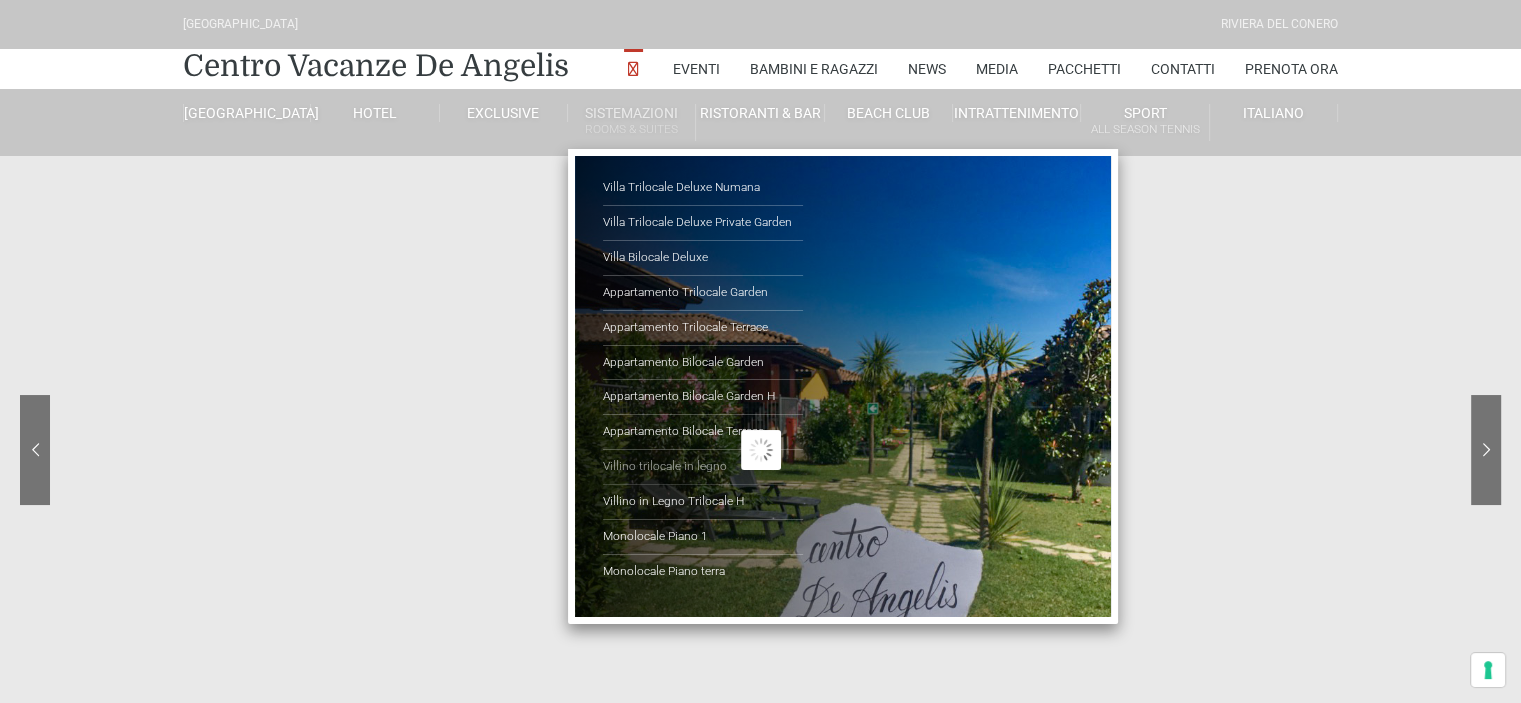 click on "Villino trilocale in legno" at bounding box center (703, 467) 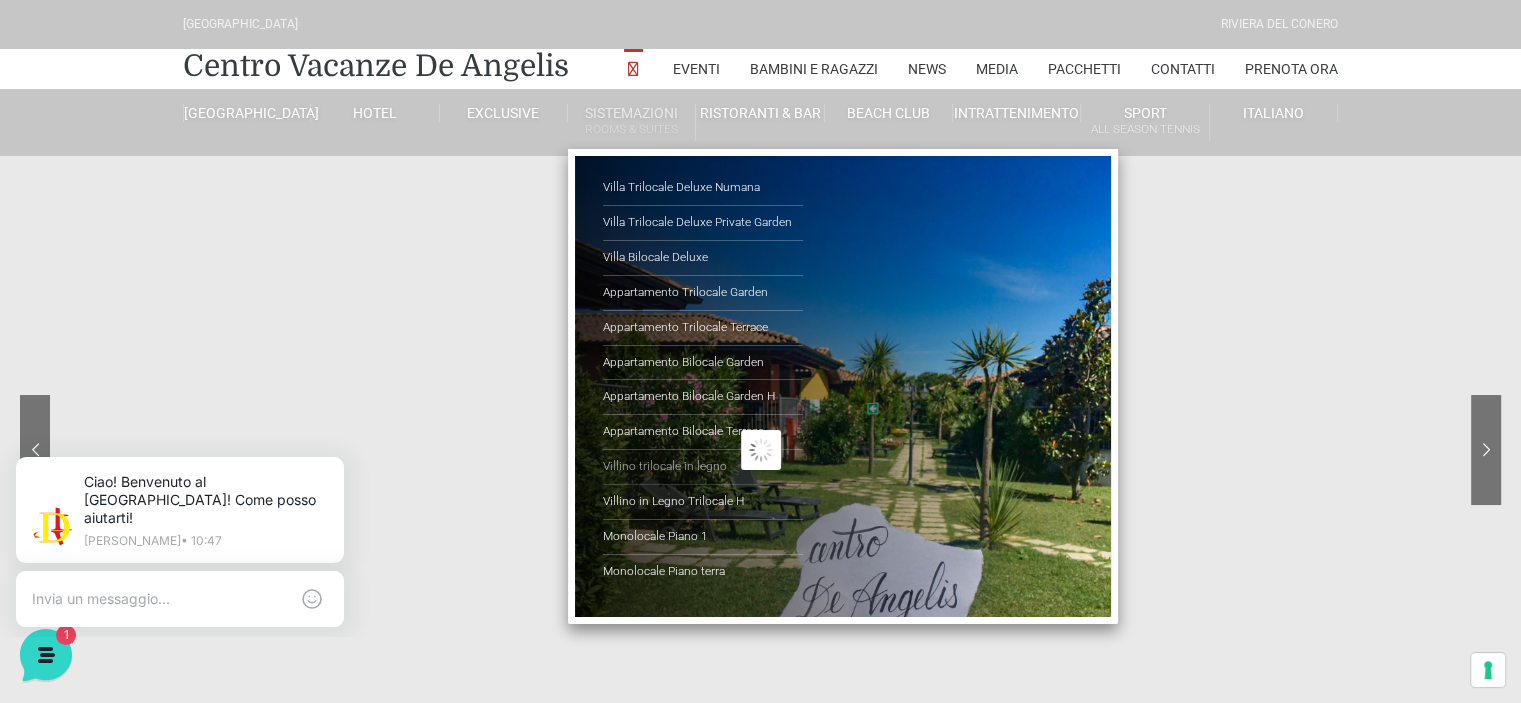 scroll, scrollTop: 0, scrollLeft: 0, axis: both 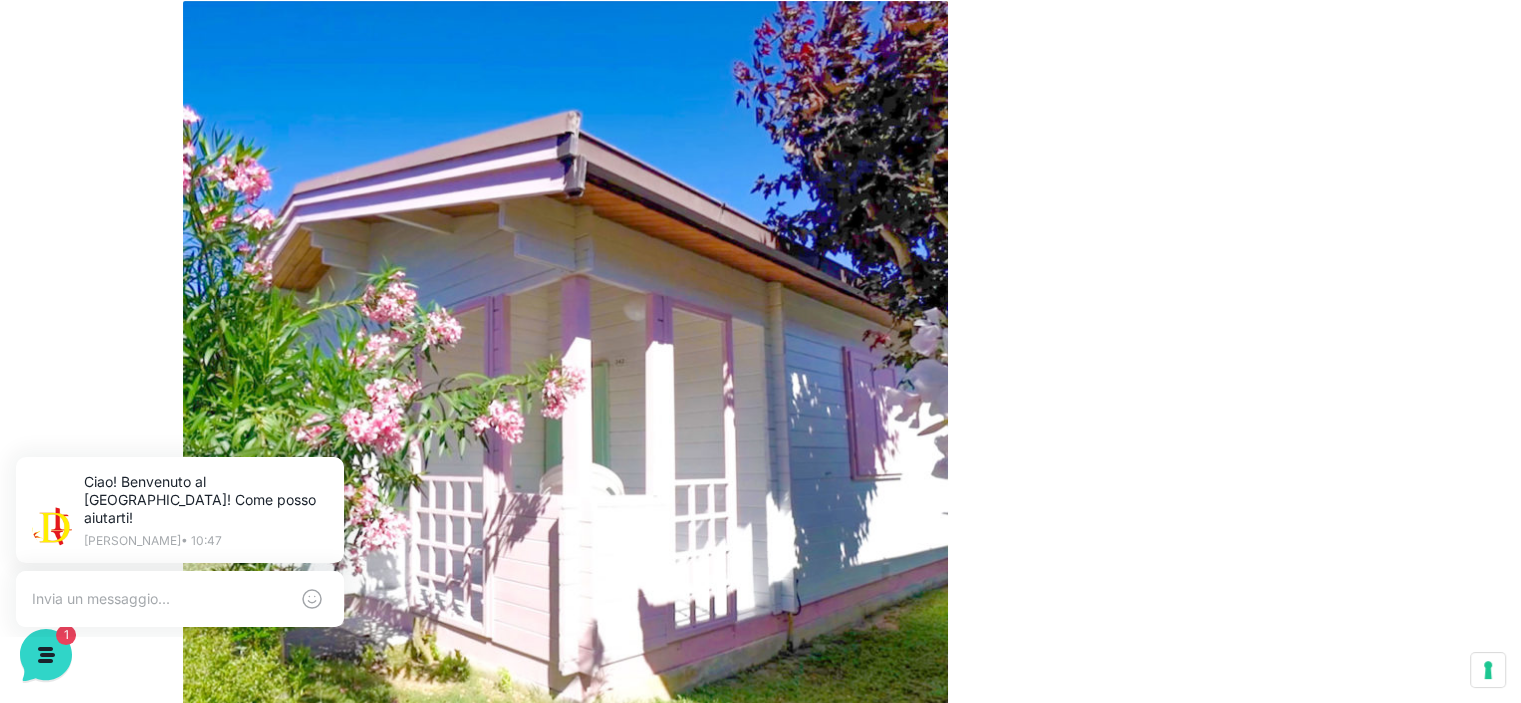 click 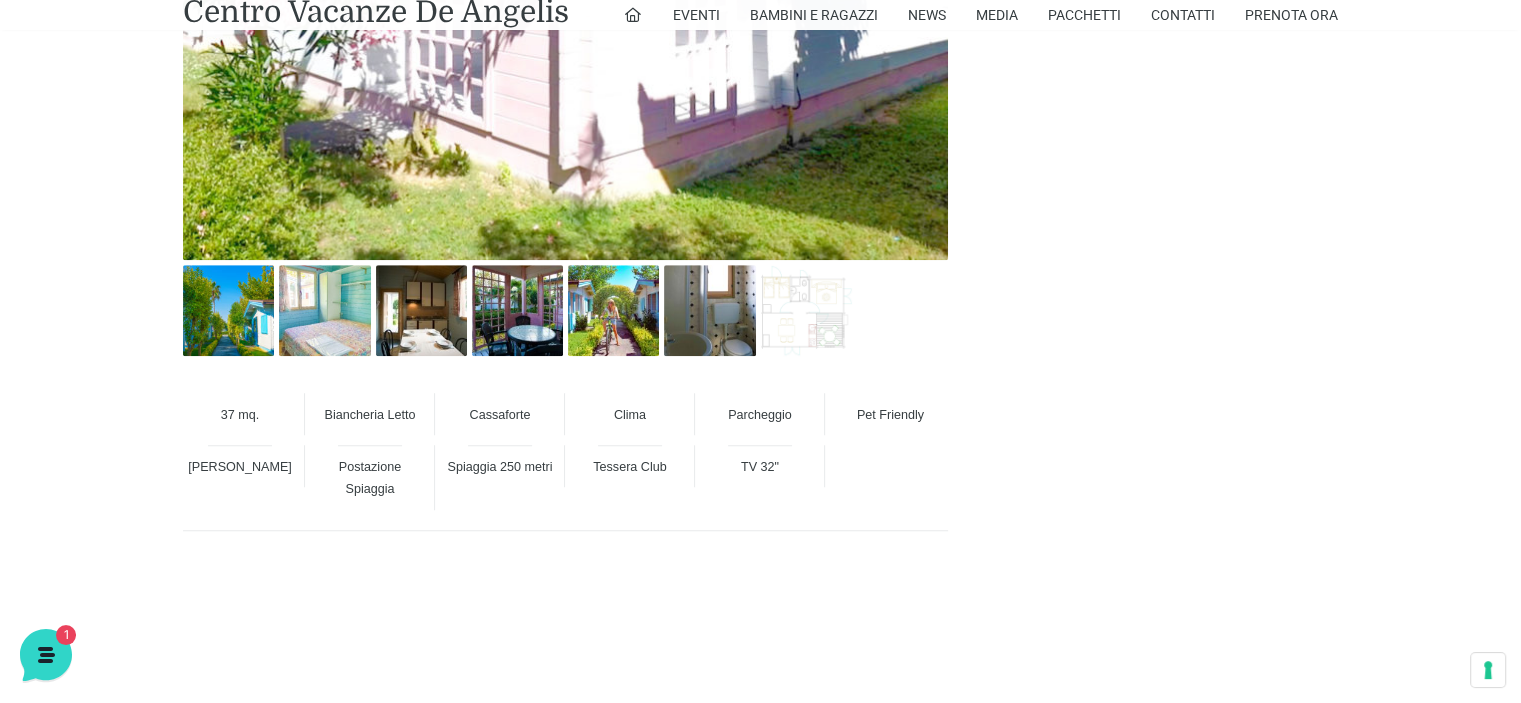 scroll, scrollTop: 1300, scrollLeft: 0, axis: vertical 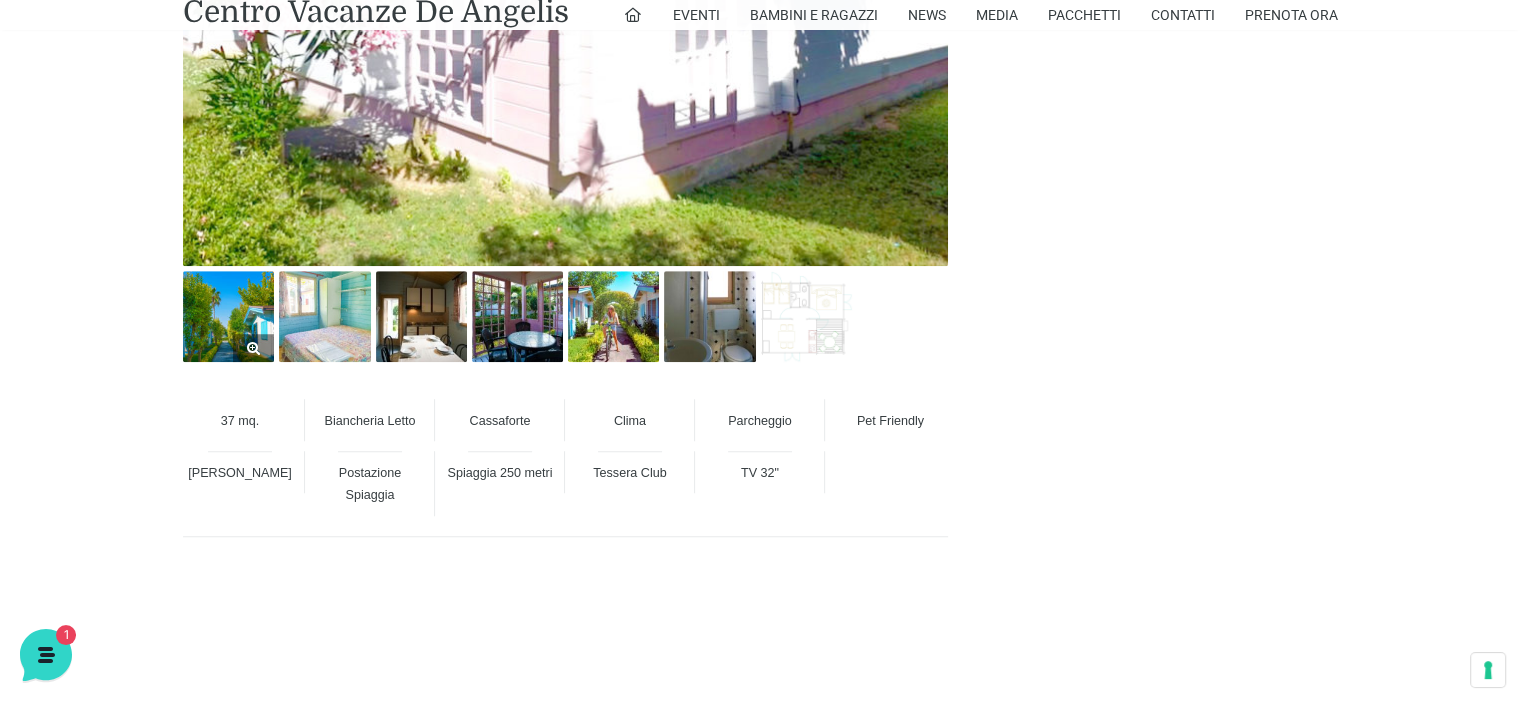 click at bounding box center (228, 316) 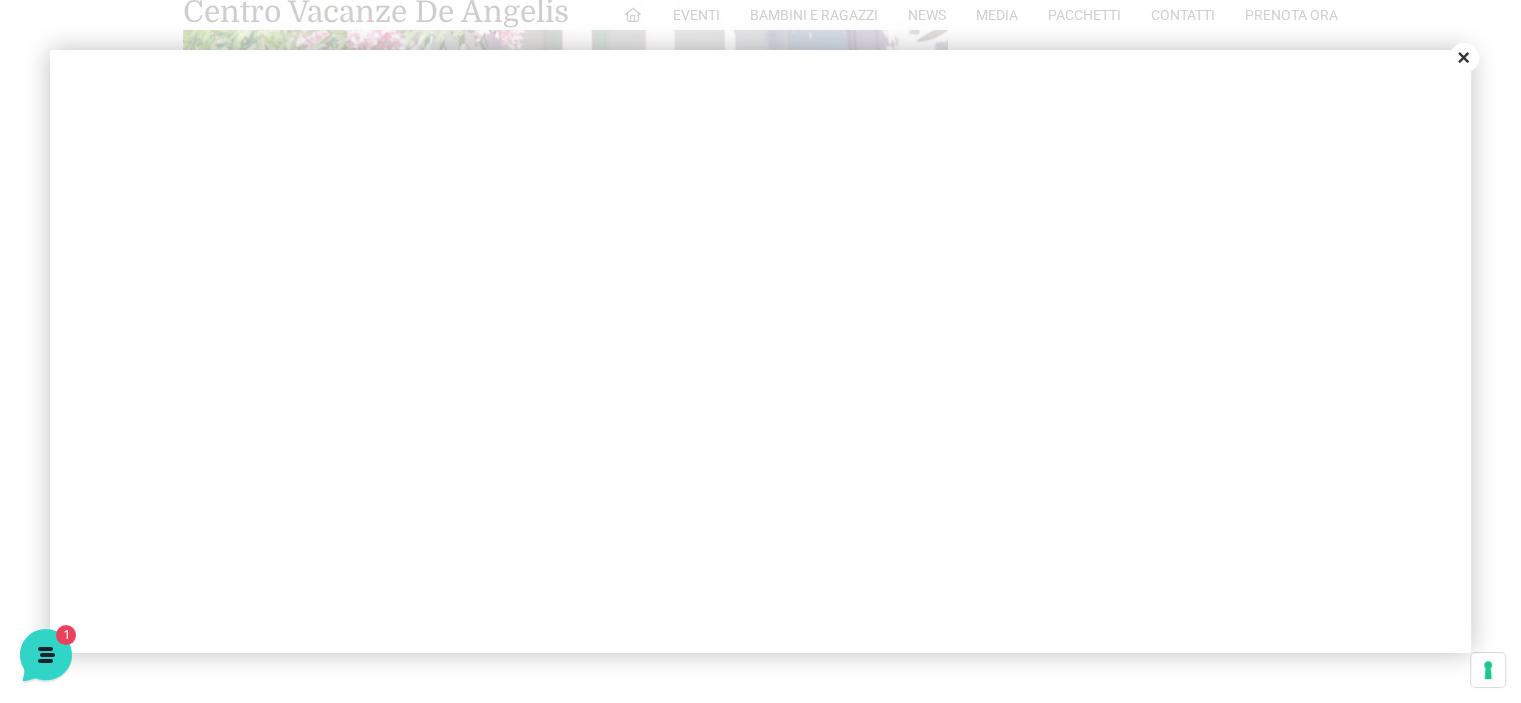 scroll, scrollTop: 1100, scrollLeft: 0, axis: vertical 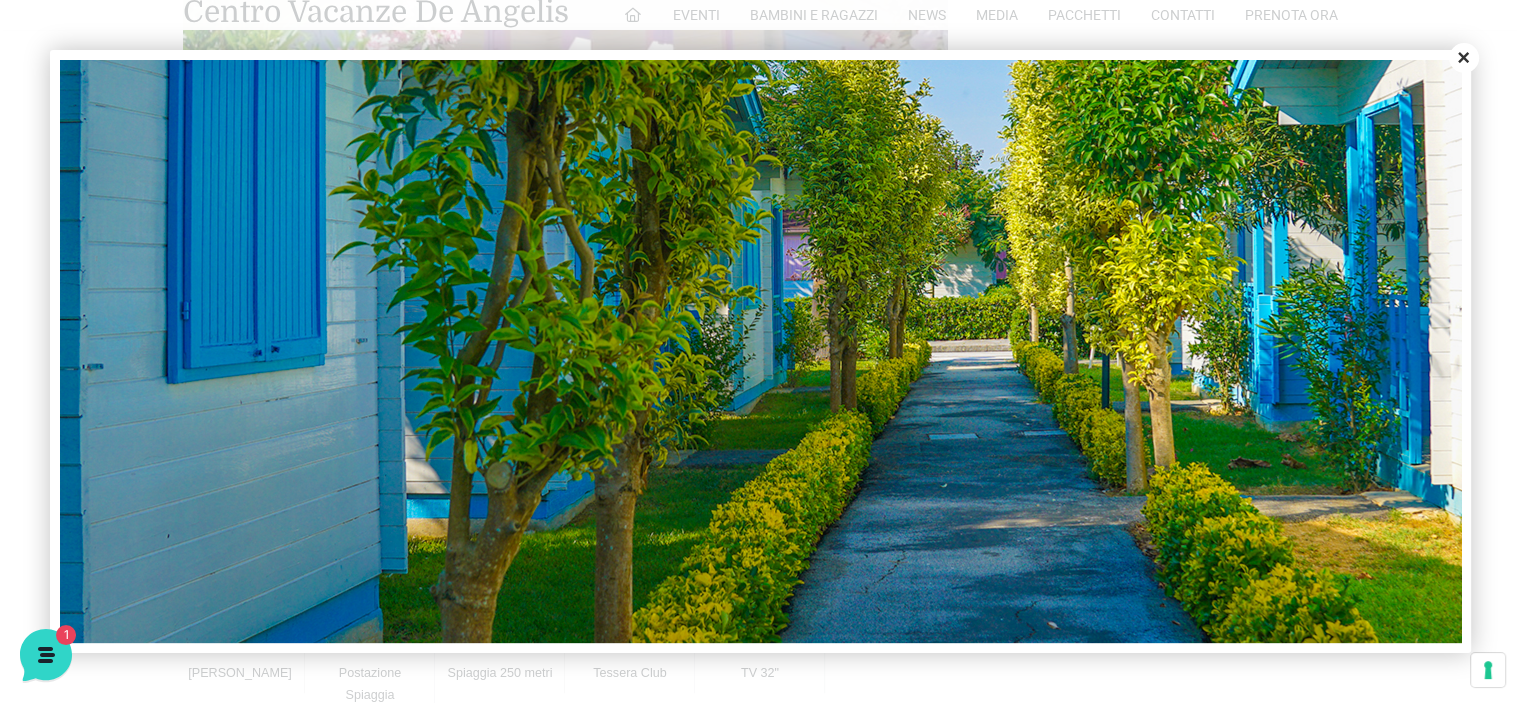 click on "Close" at bounding box center [1464, 58] 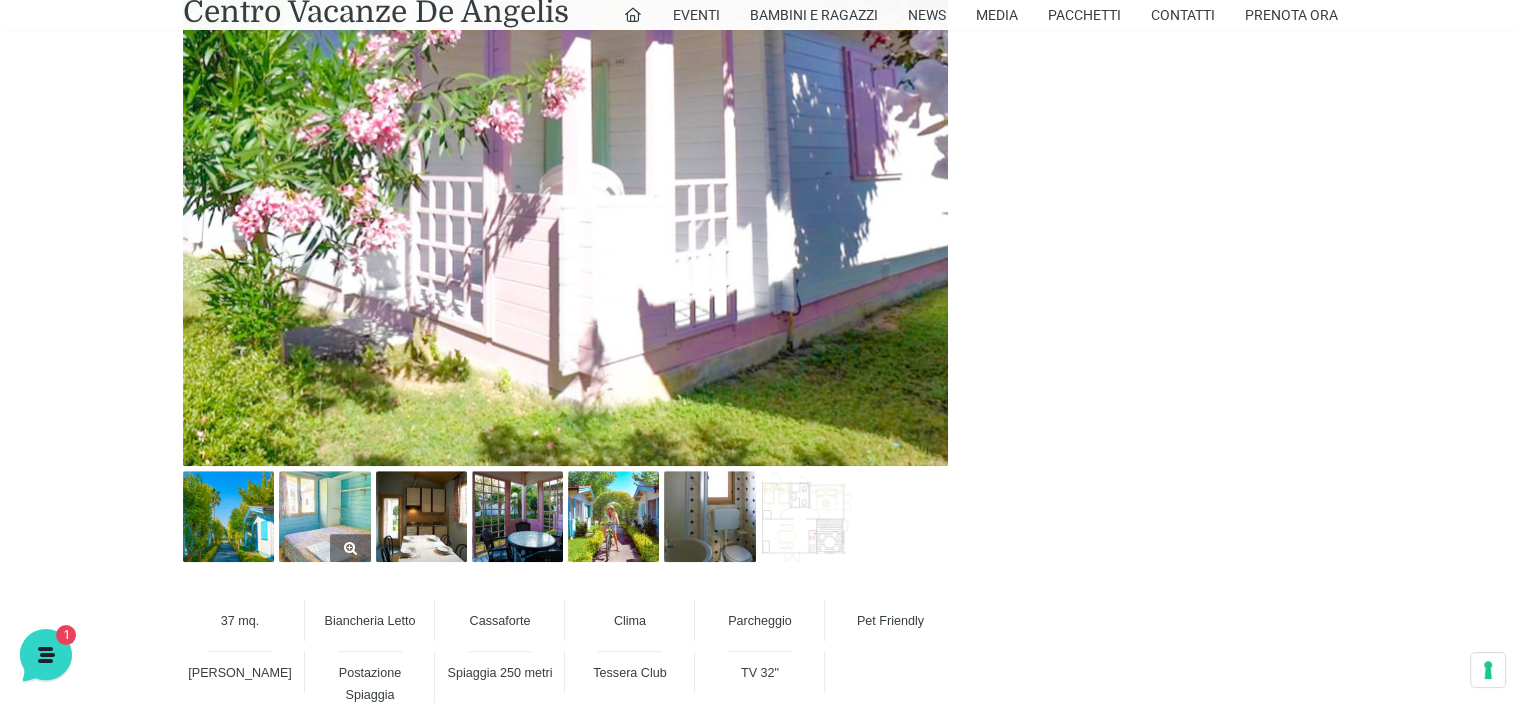click at bounding box center (324, 516) 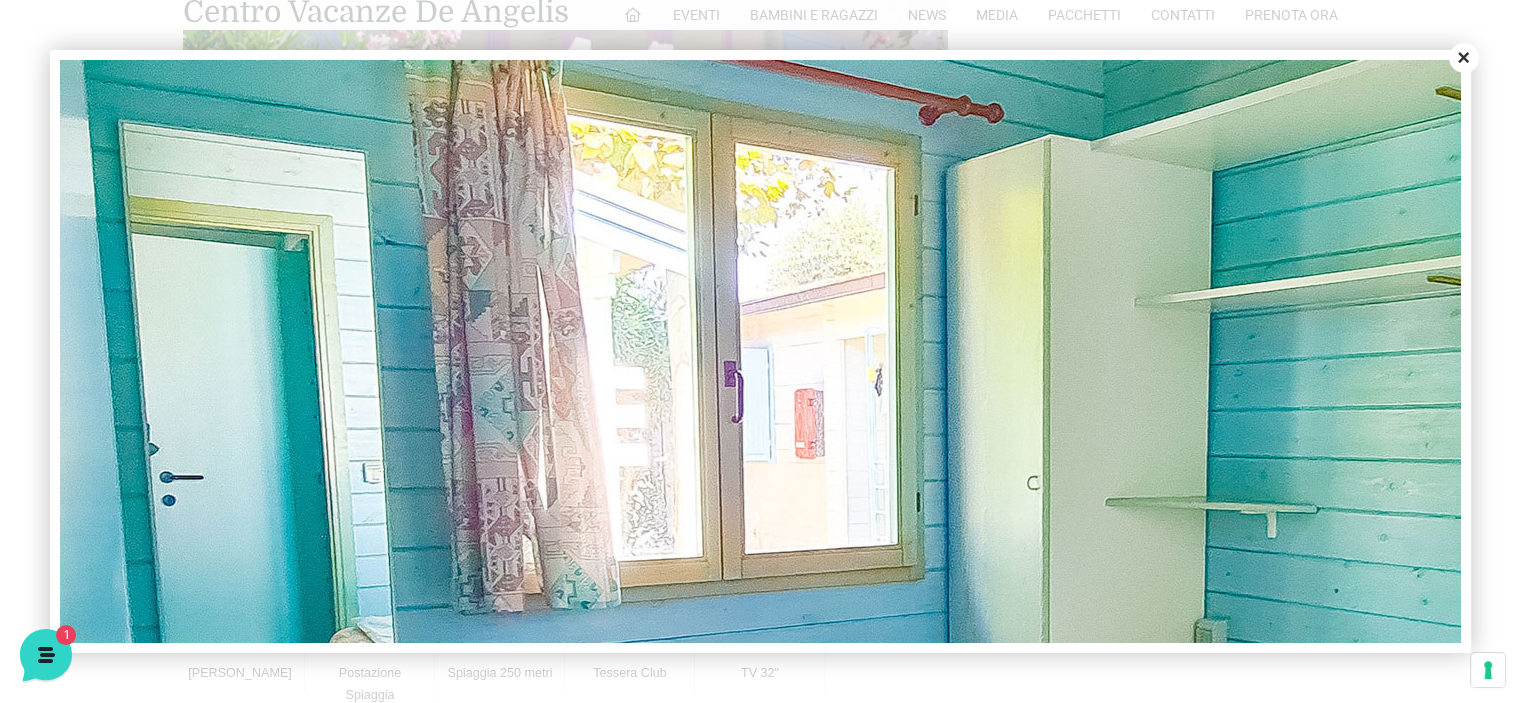 scroll, scrollTop: 0, scrollLeft: 0, axis: both 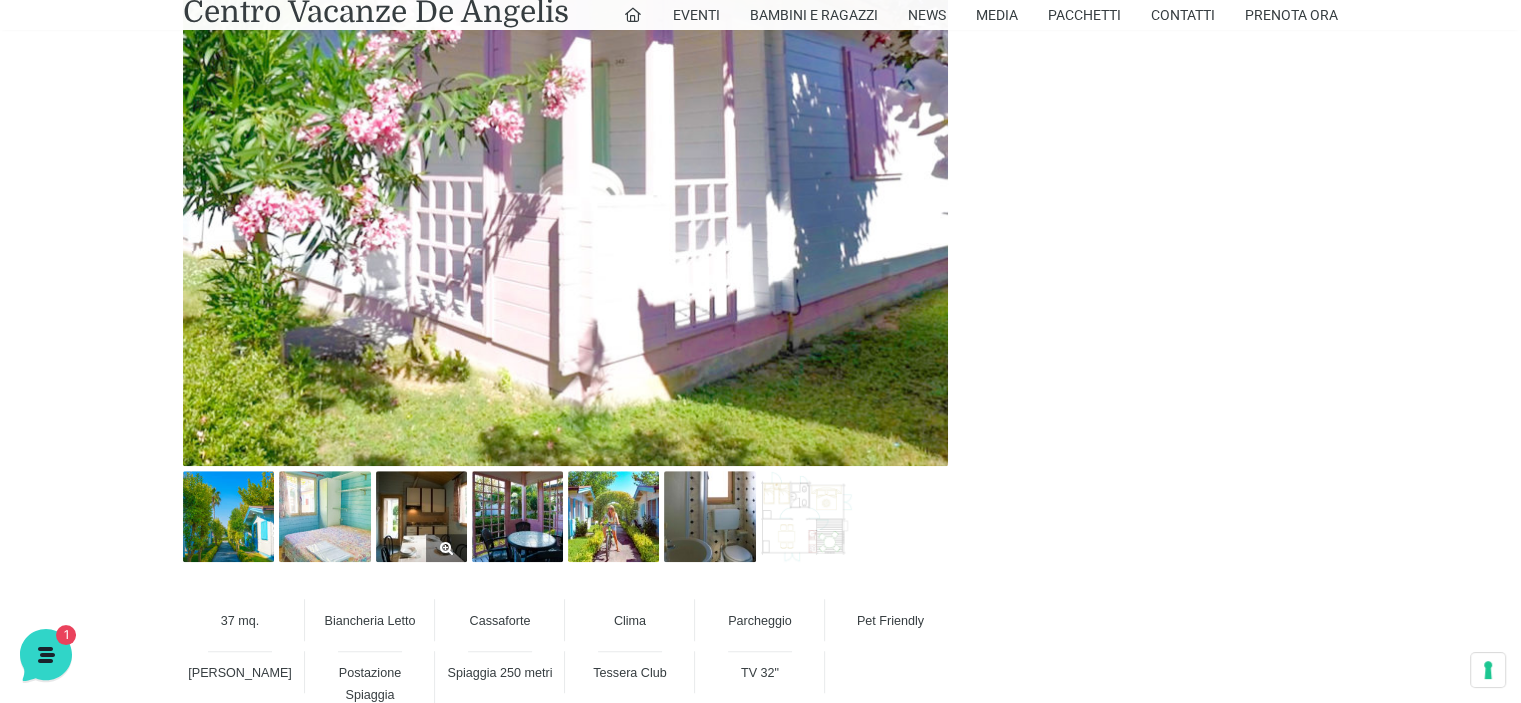 click at bounding box center [421, 516] 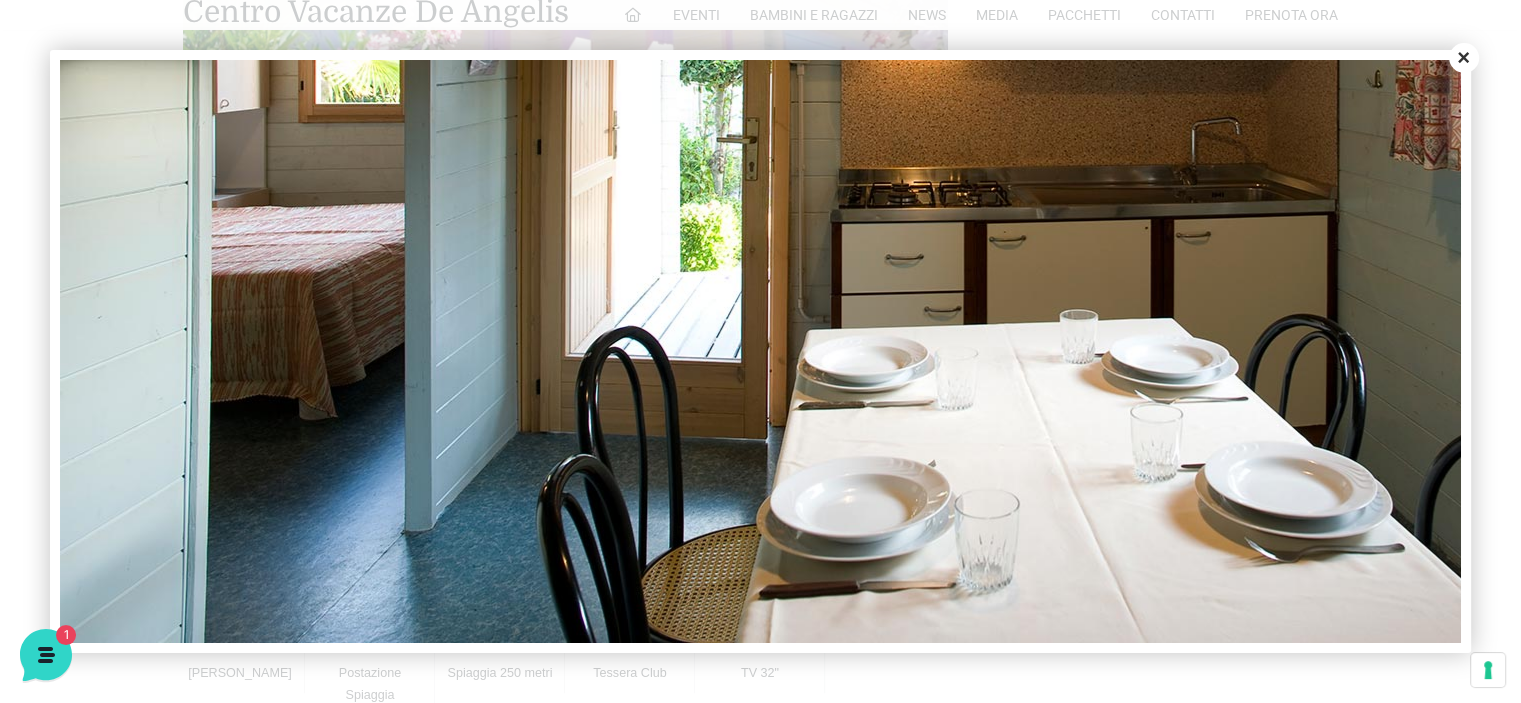 scroll, scrollTop: 512, scrollLeft: 0, axis: vertical 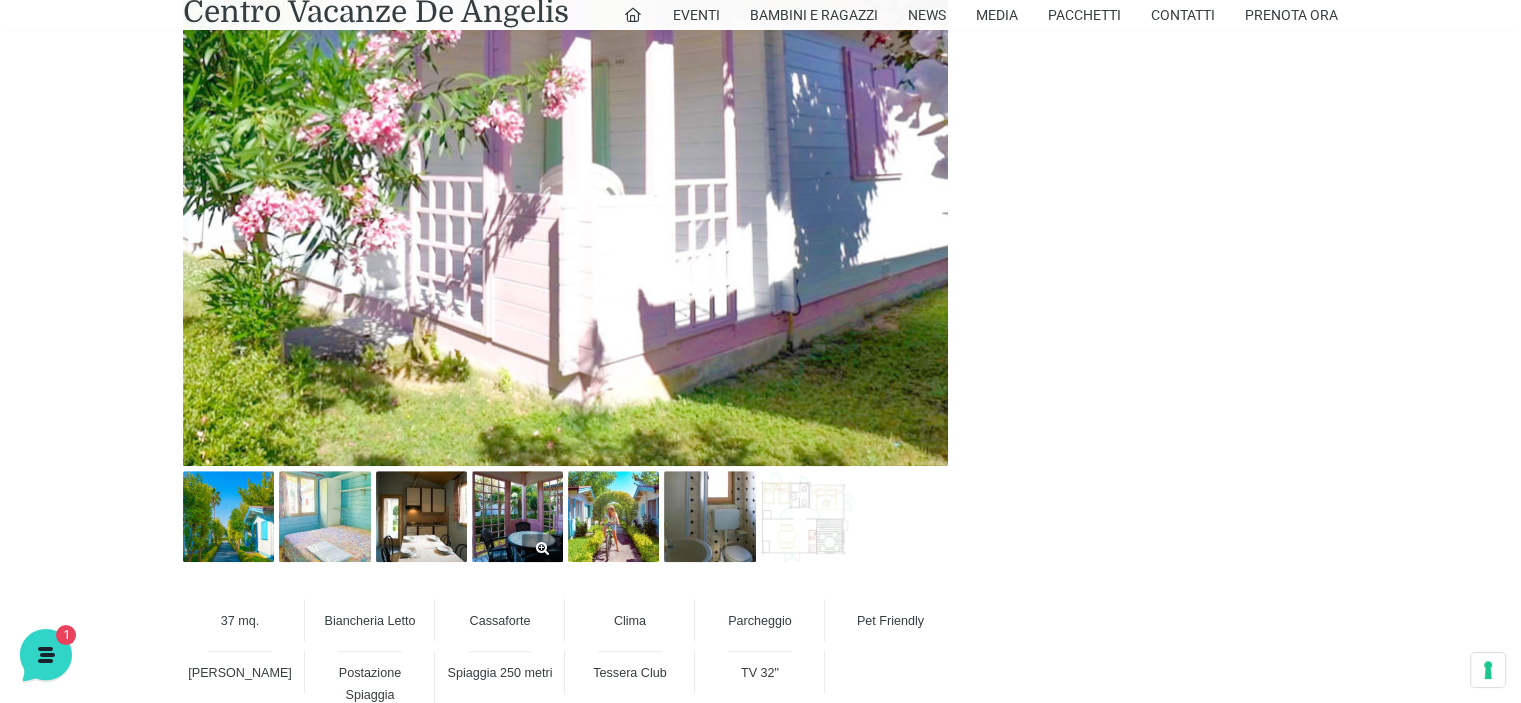 click at bounding box center [517, 516] 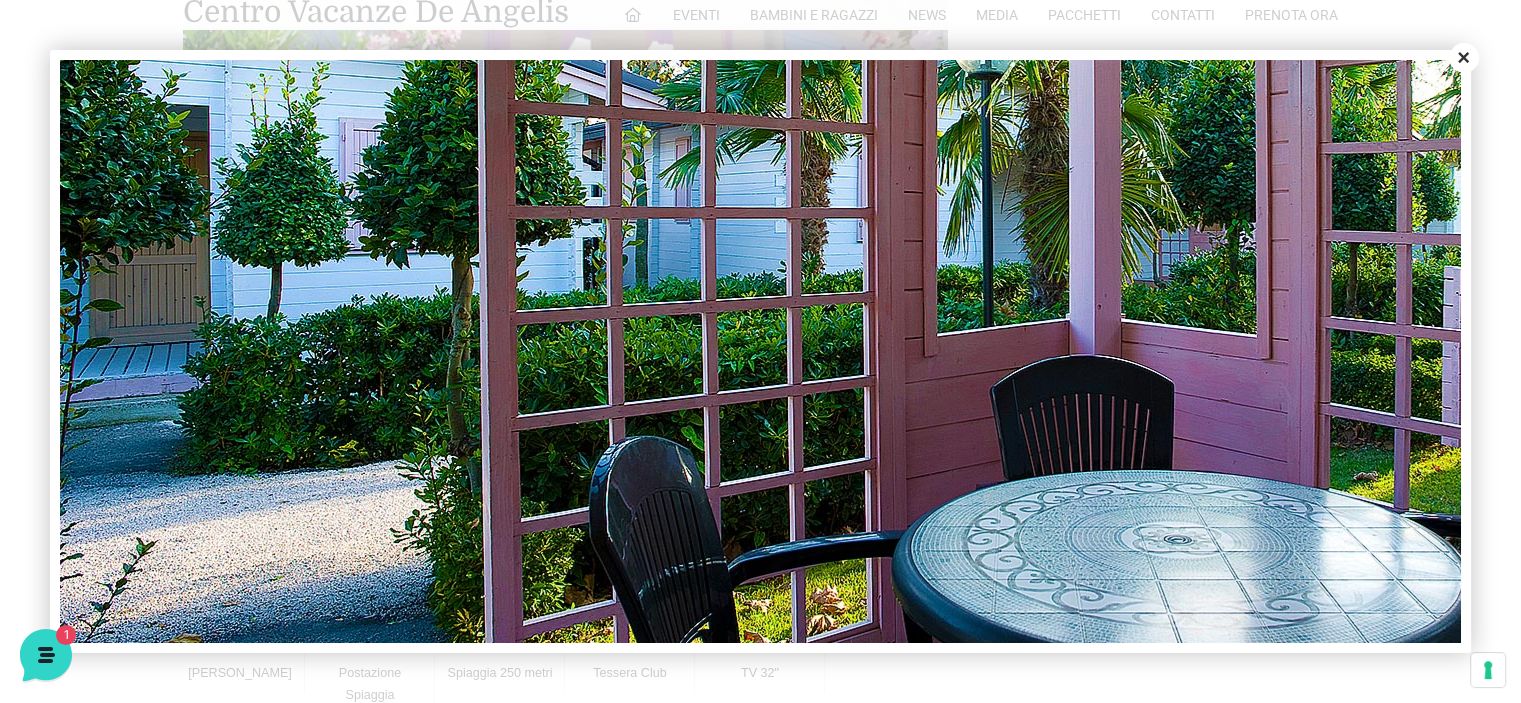 scroll, scrollTop: 500, scrollLeft: 0, axis: vertical 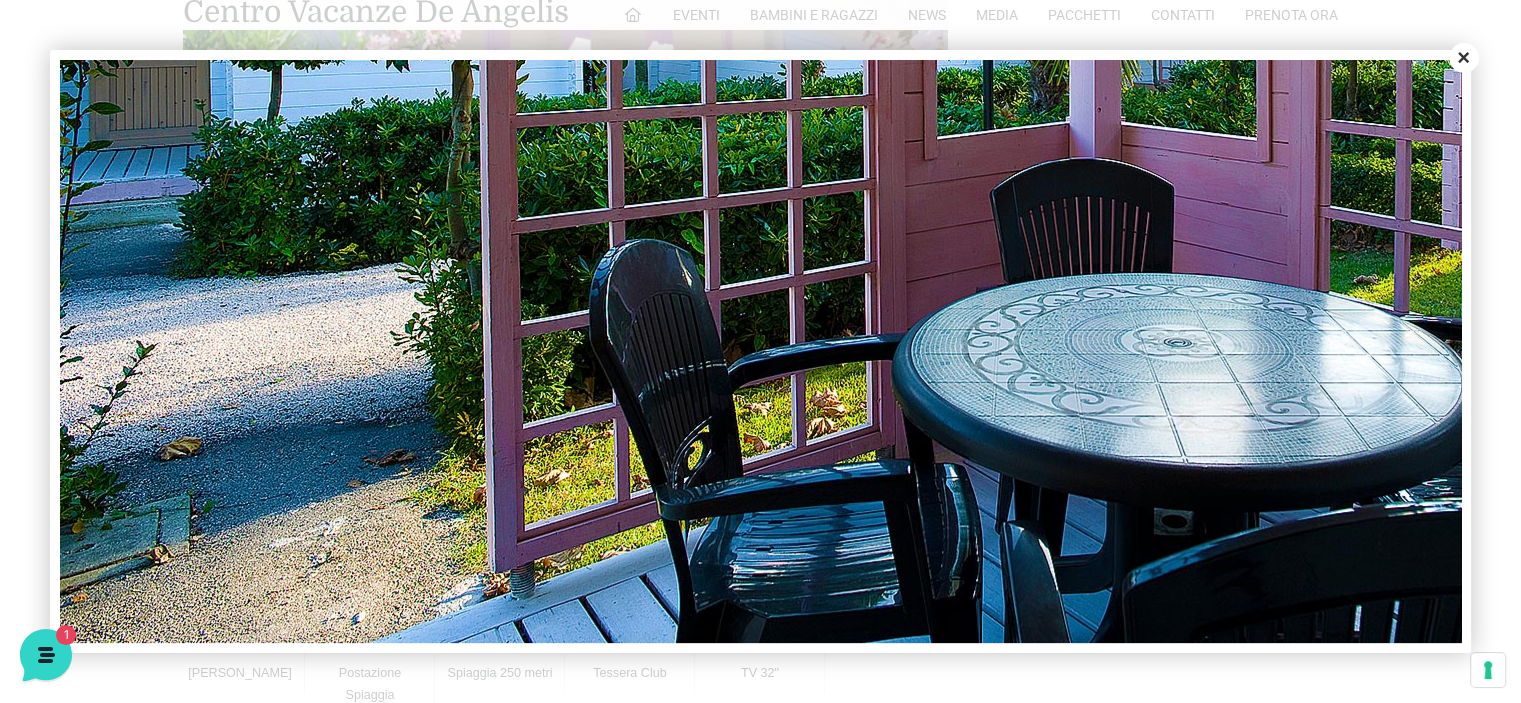 click on "Close" at bounding box center (1464, 58) 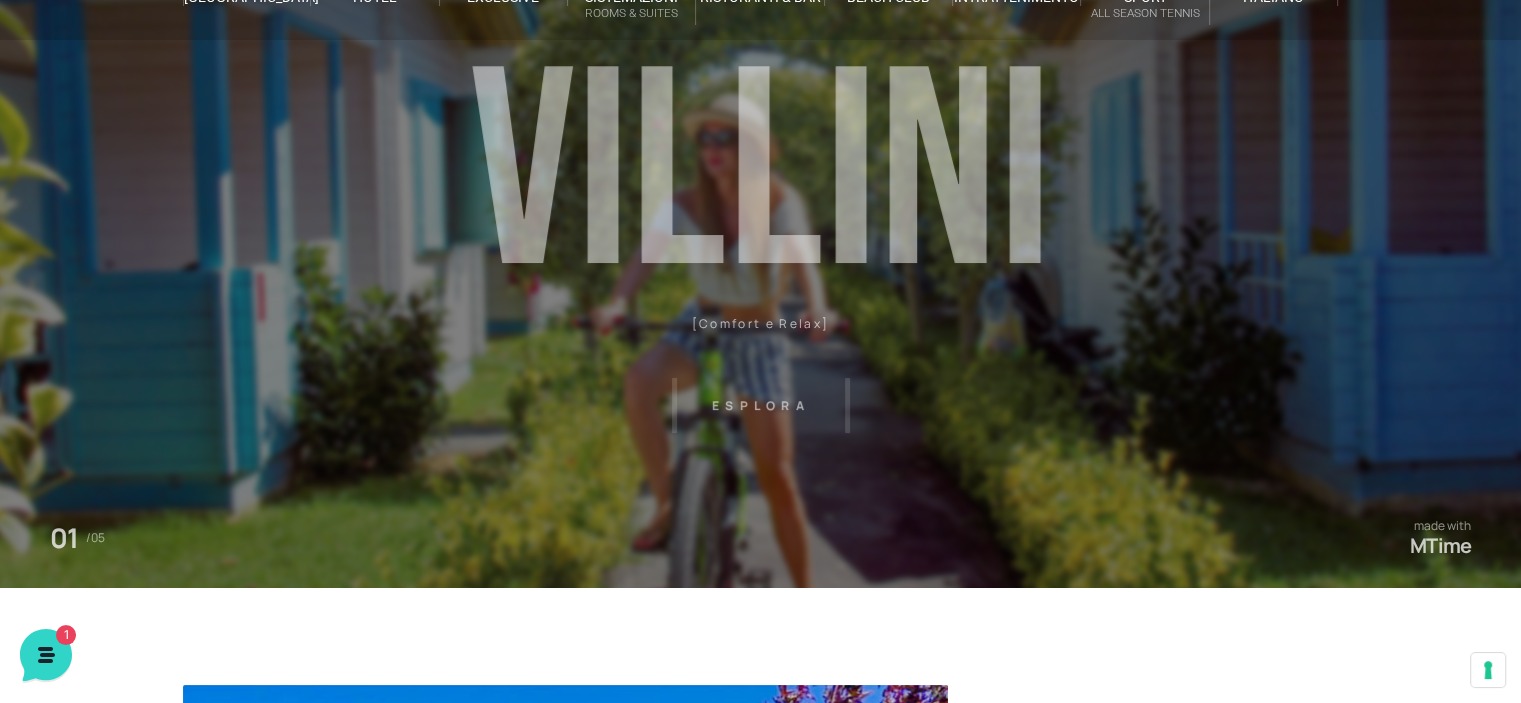 scroll, scrollTop: 0, scrollLeft: 0, axis: both 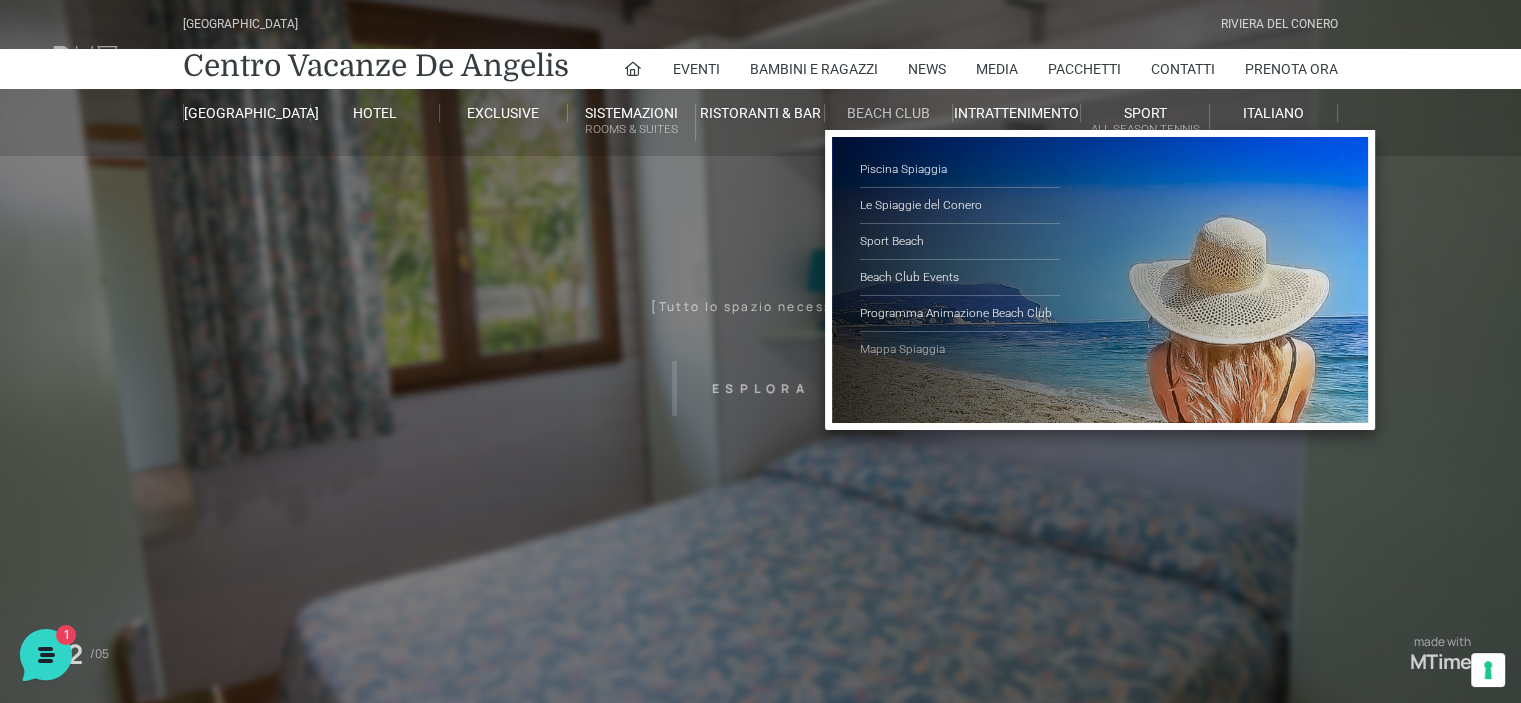 click on "Mappa Spiaggia" at bounding box center (960, 349) 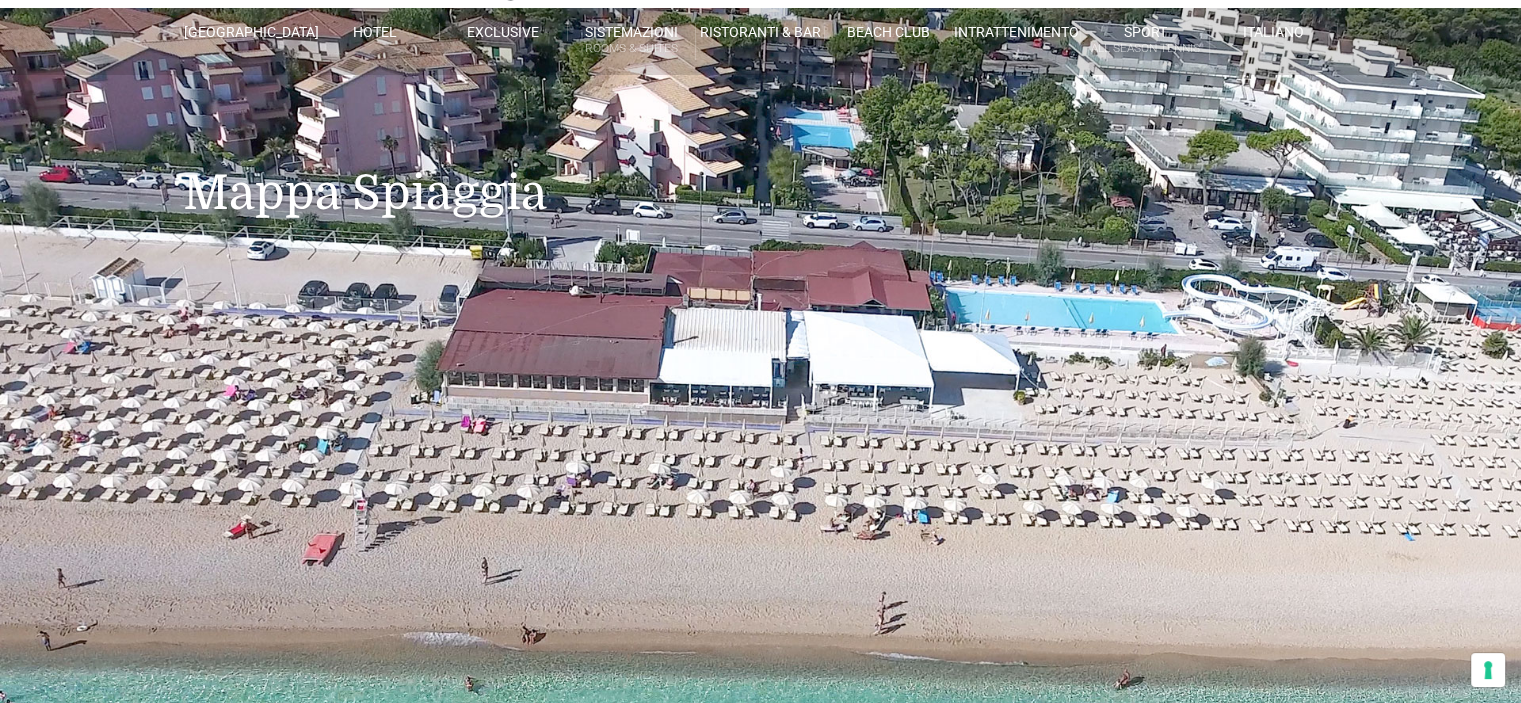 scroll, scrollTop: 300, scrollLeft: 0, axis: vertical 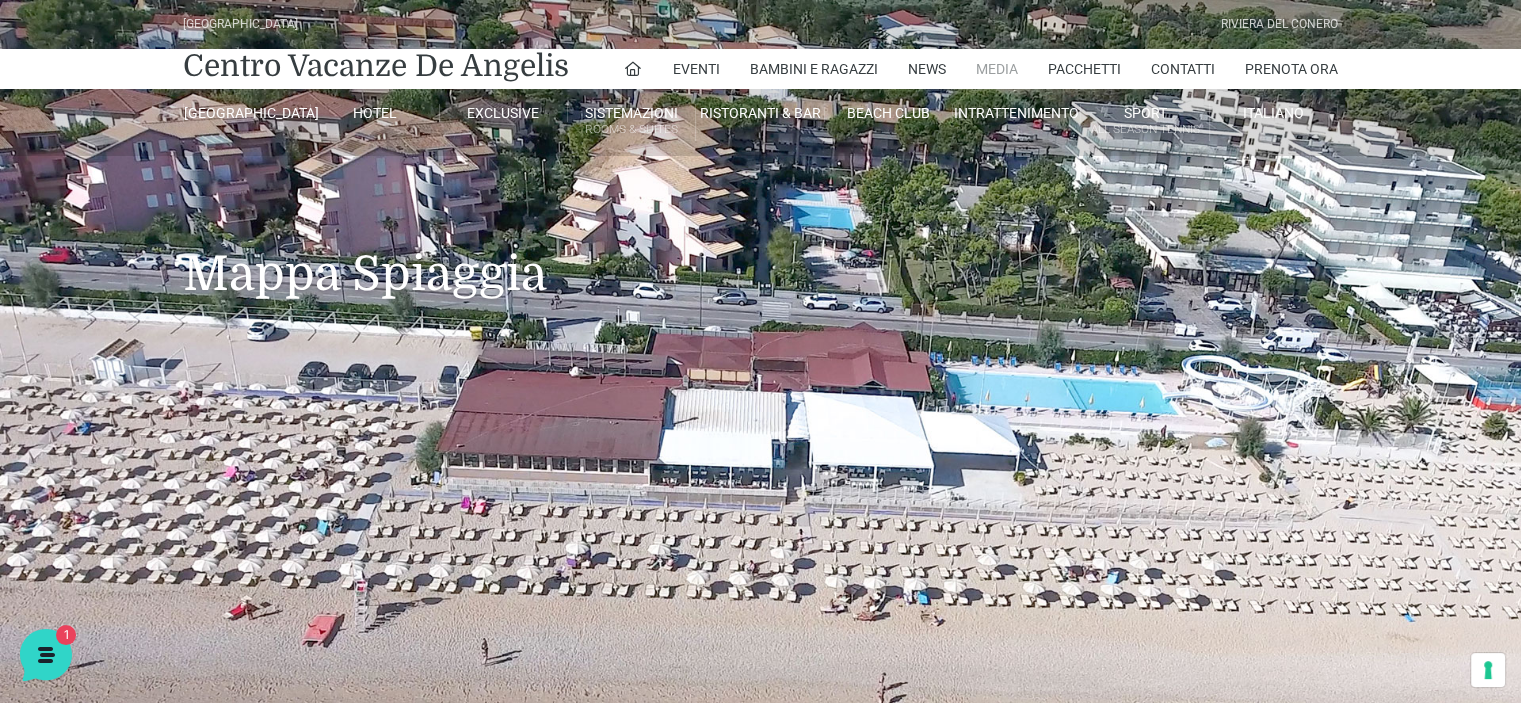 click on "Media" at bounding box center (997, 69) 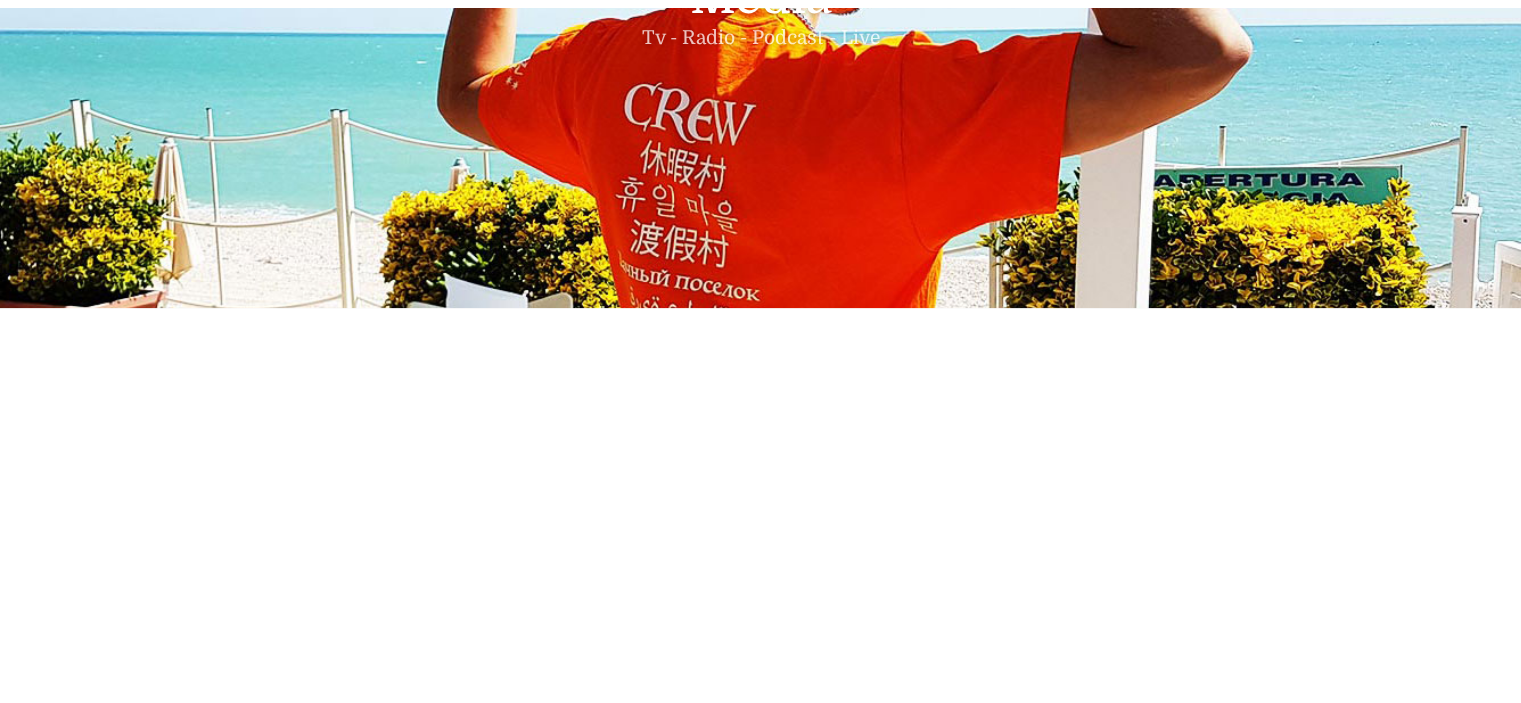 scroll, scrollTop: 953, scrollLeft: 0, axis: vertical 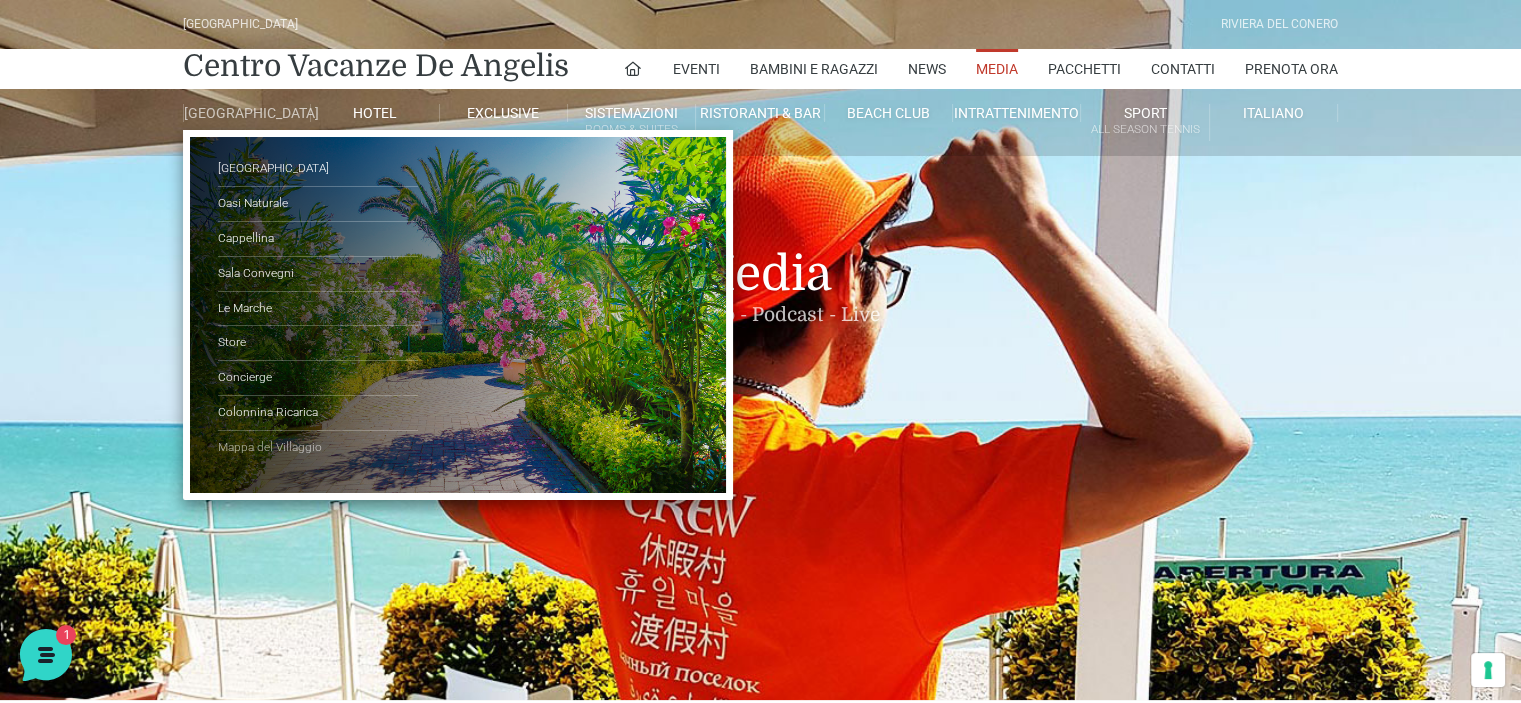 click on "Mappa del Villaggio" at bounding box center [318, 448] 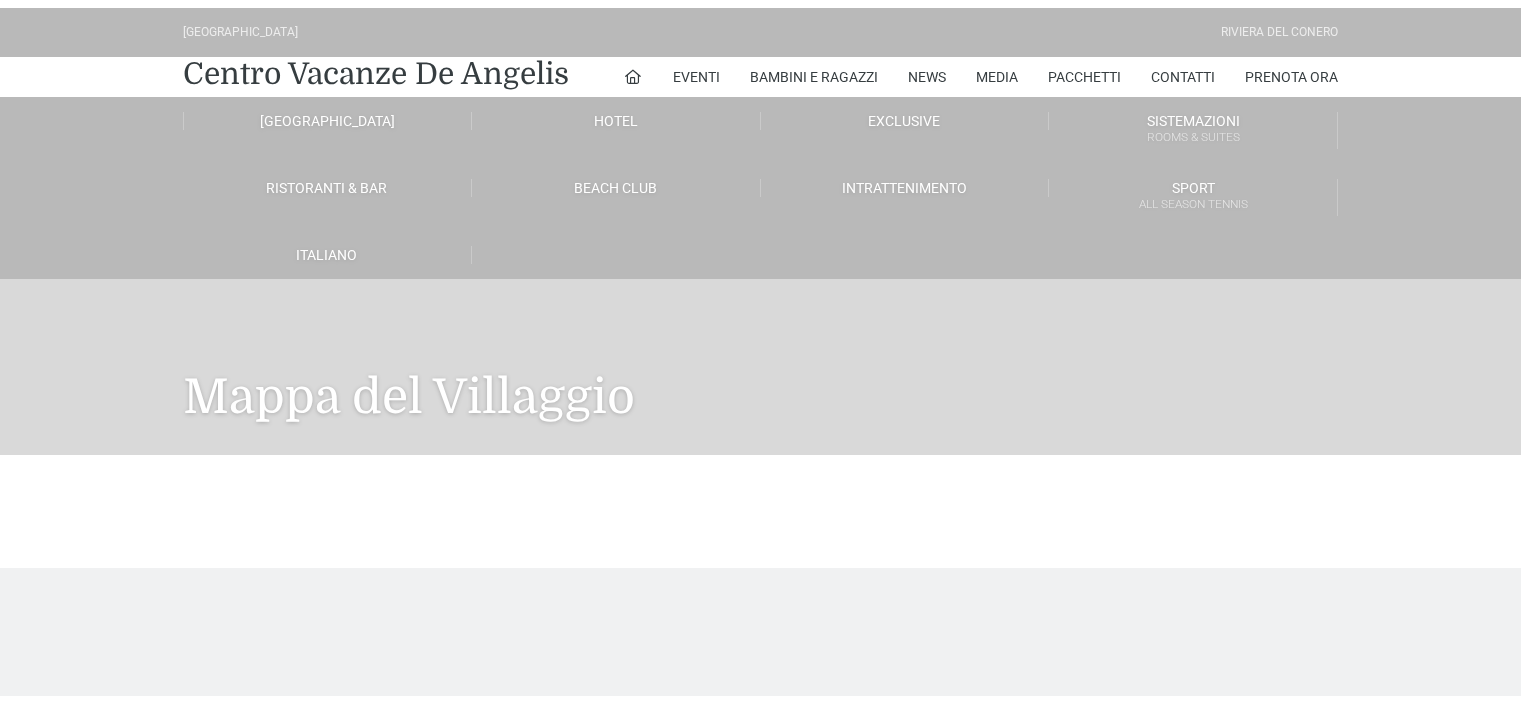 scroll, scrollTop: 0, scrollLeft: 0, axis: both 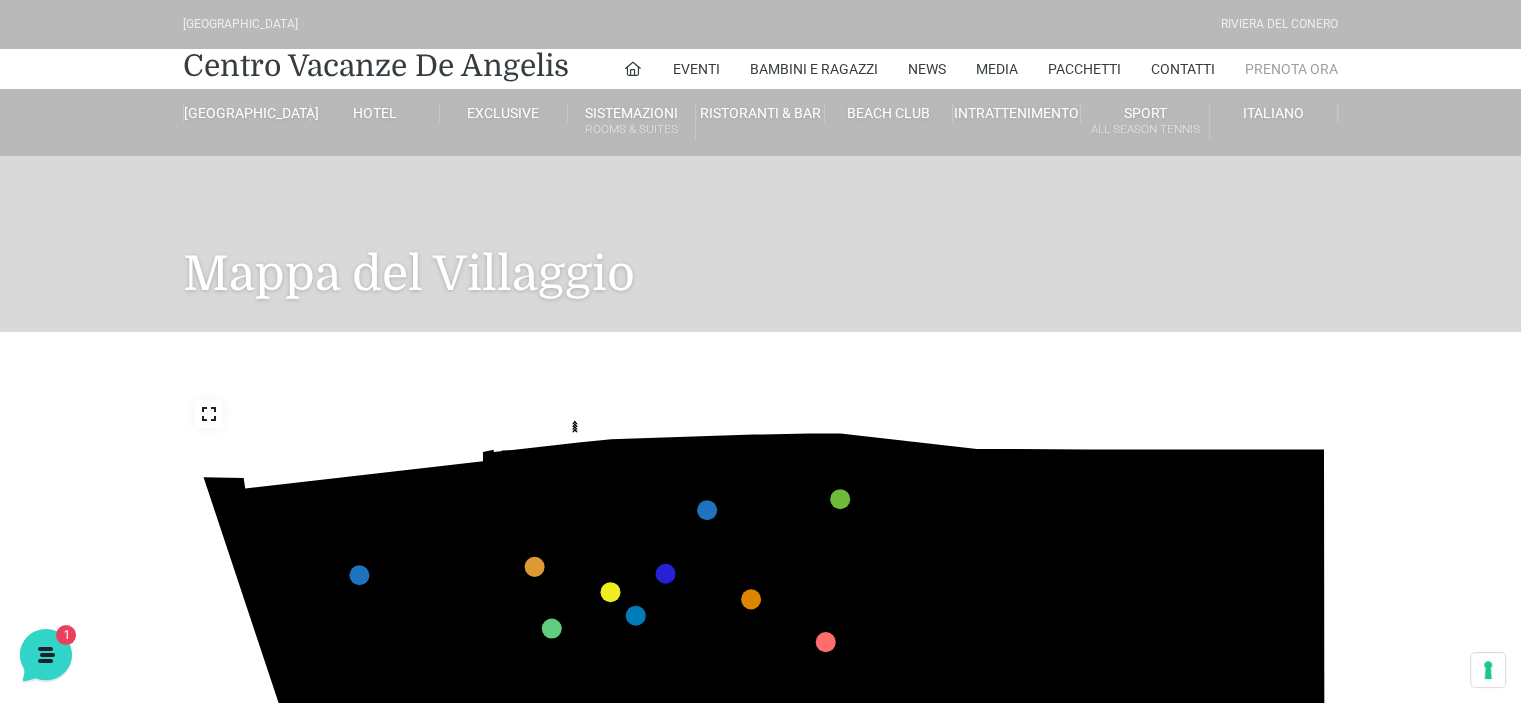 click on "Prenota Ora" at bounding box center (1291, 69) 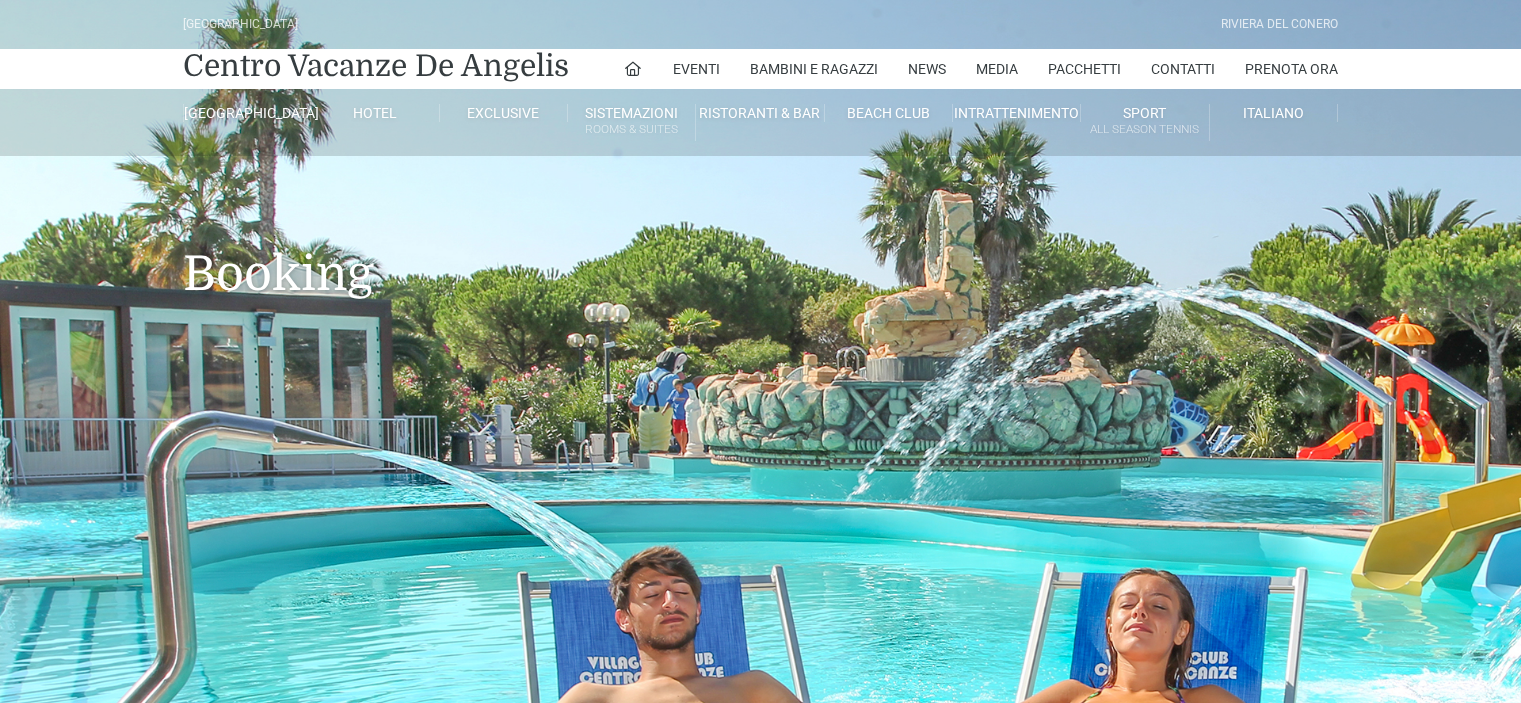 scroll, scrollTop: 0, scrollLeft: 0, axis: both 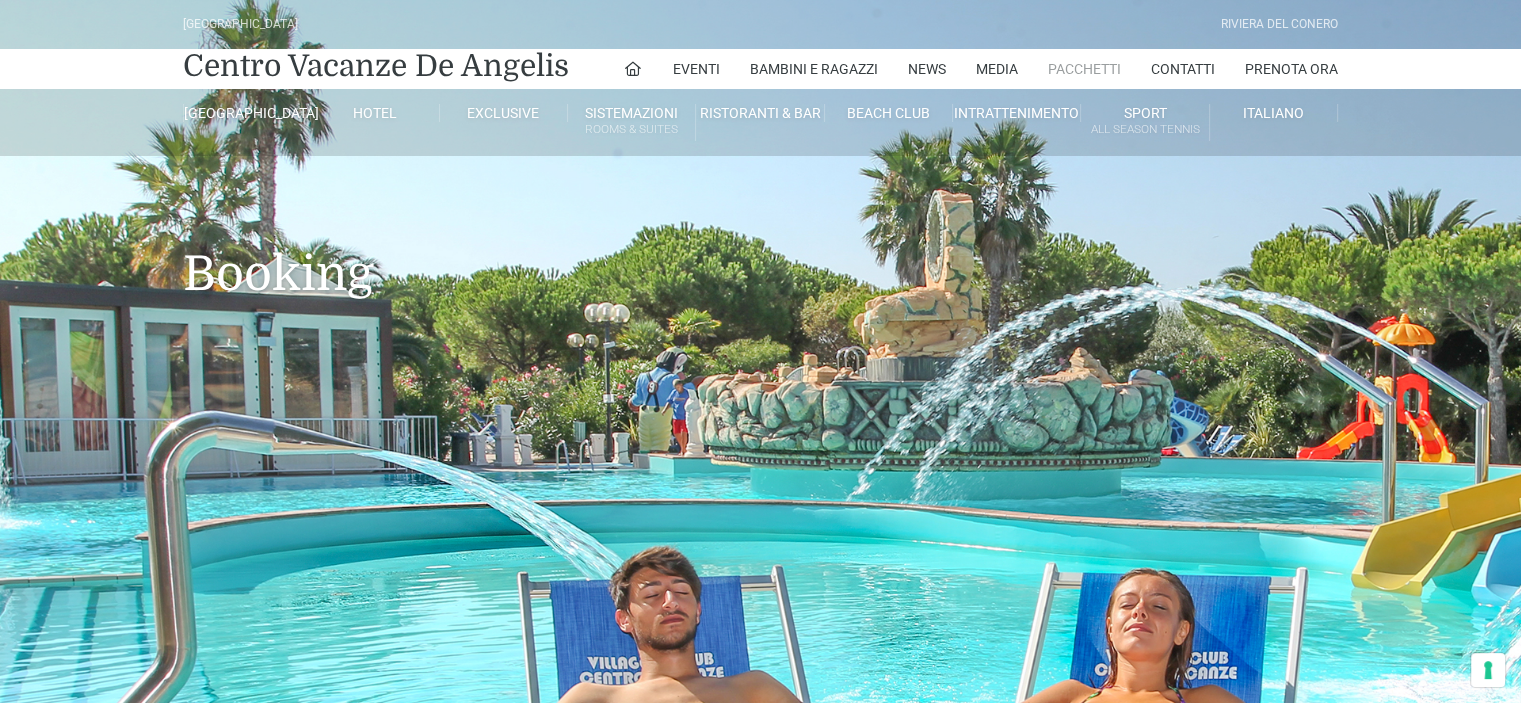 click on "Pacchetti" at bounding box center [1084, 69] 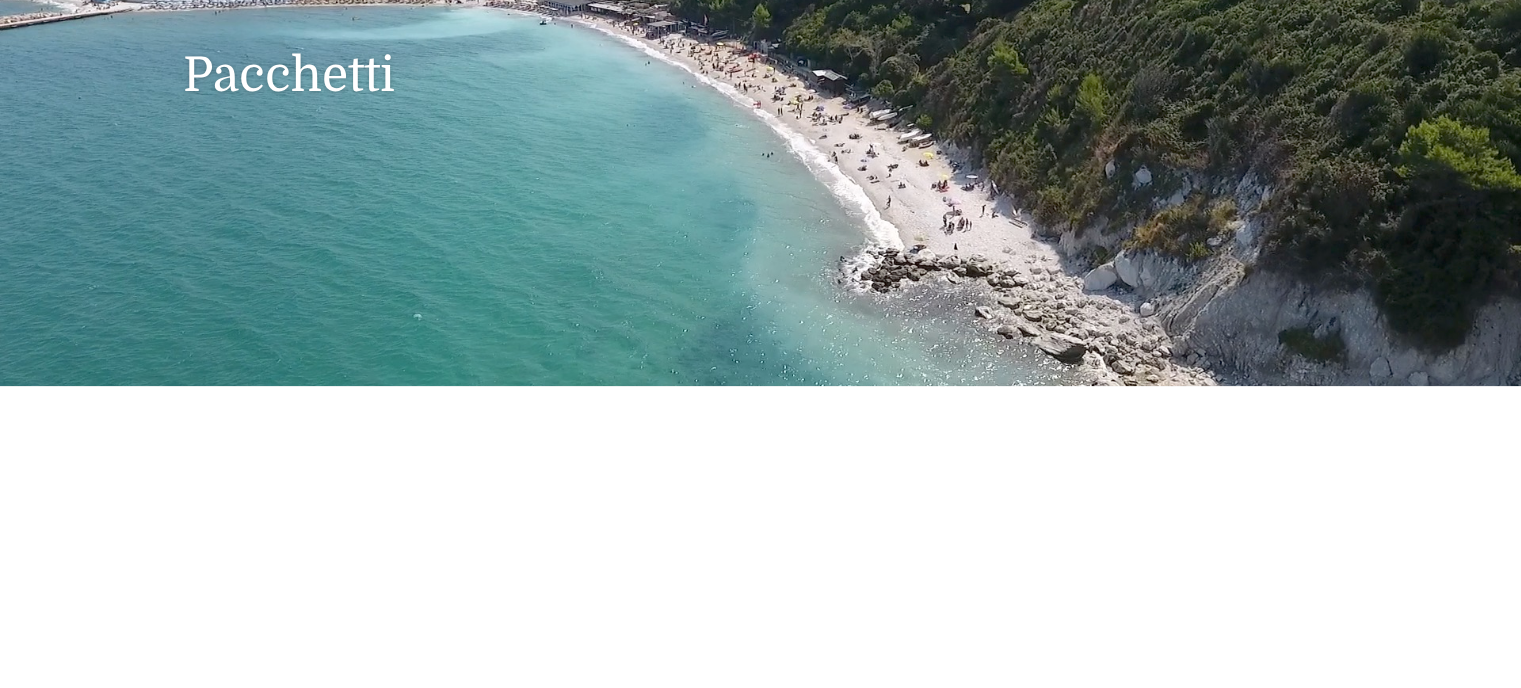 scroll, scrollTop: 200, scrollLeft: 0, axis: vertical 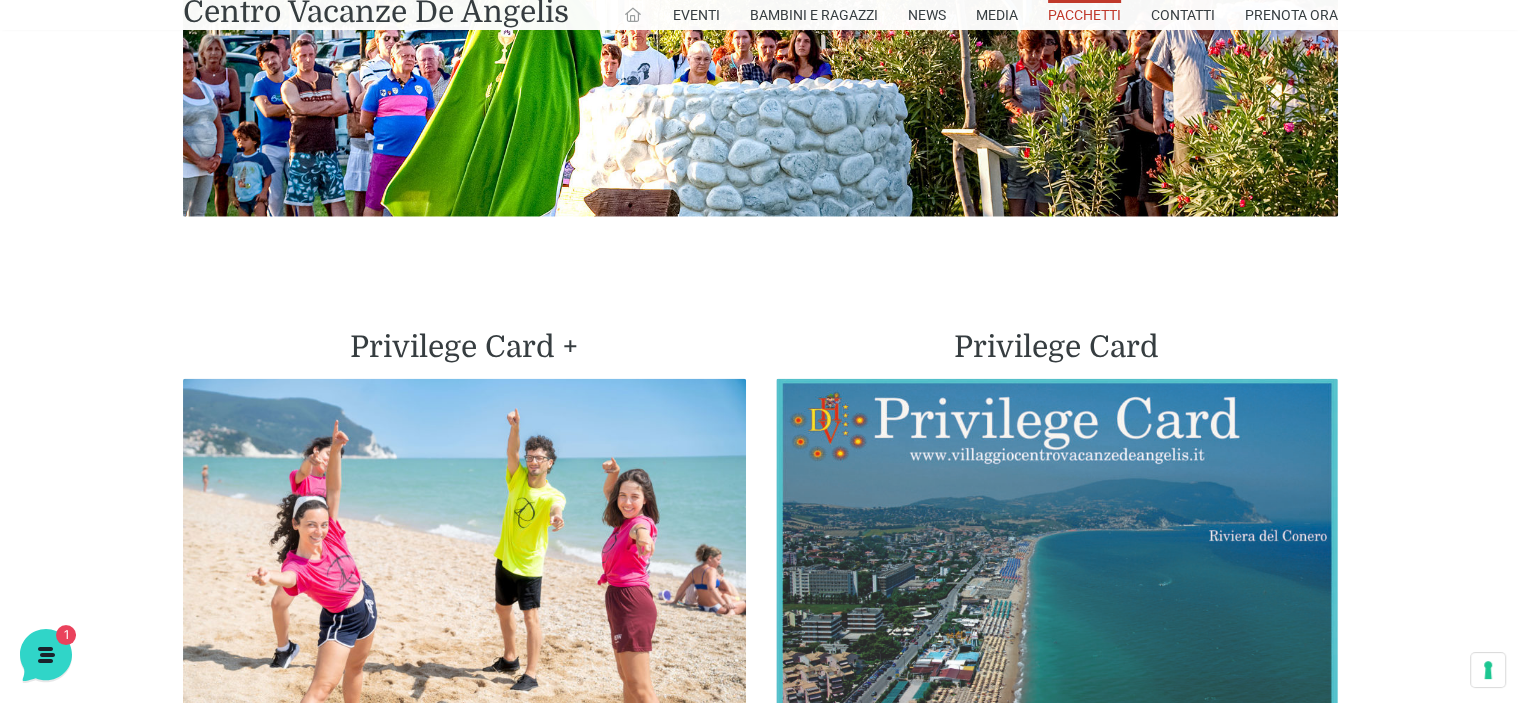 click at bounding box center (633, 15) 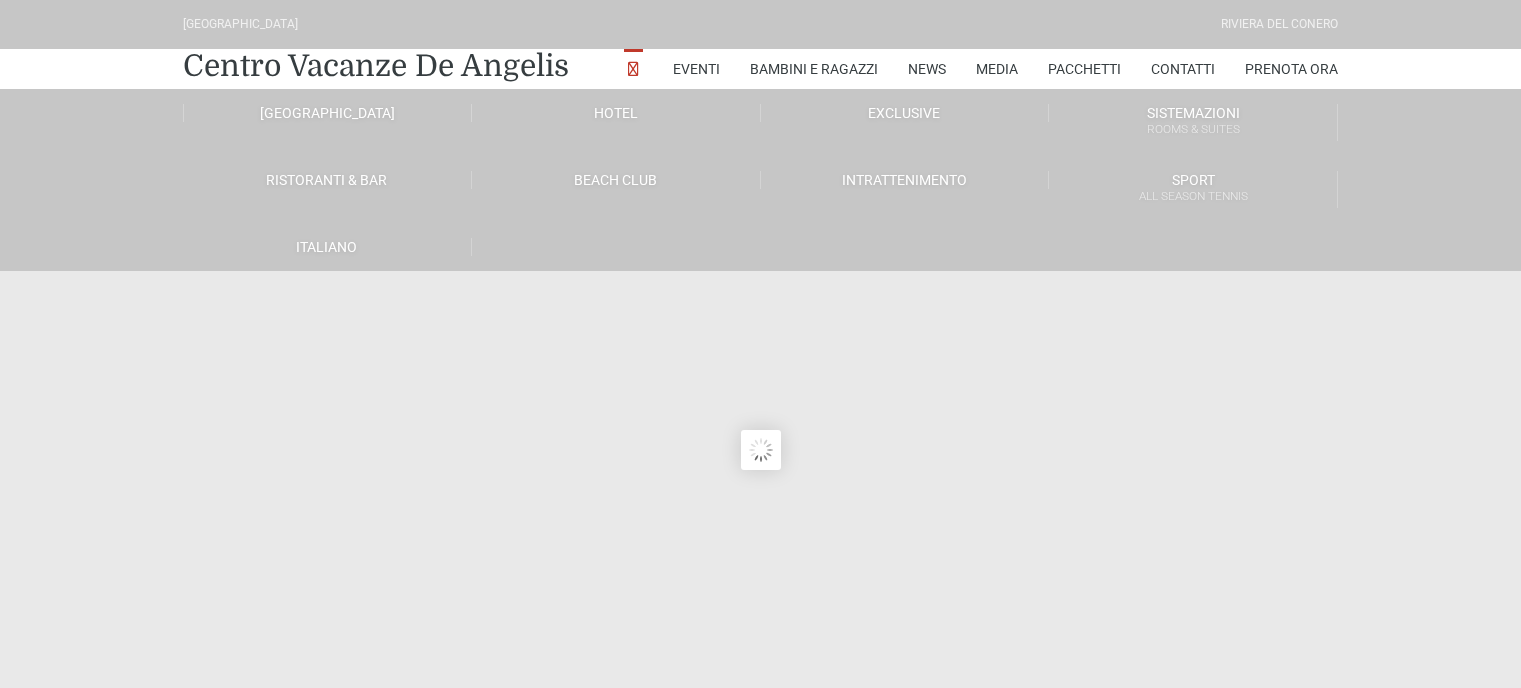 scroll, scrollTop: 0, scrollLeft: 0, axis: both 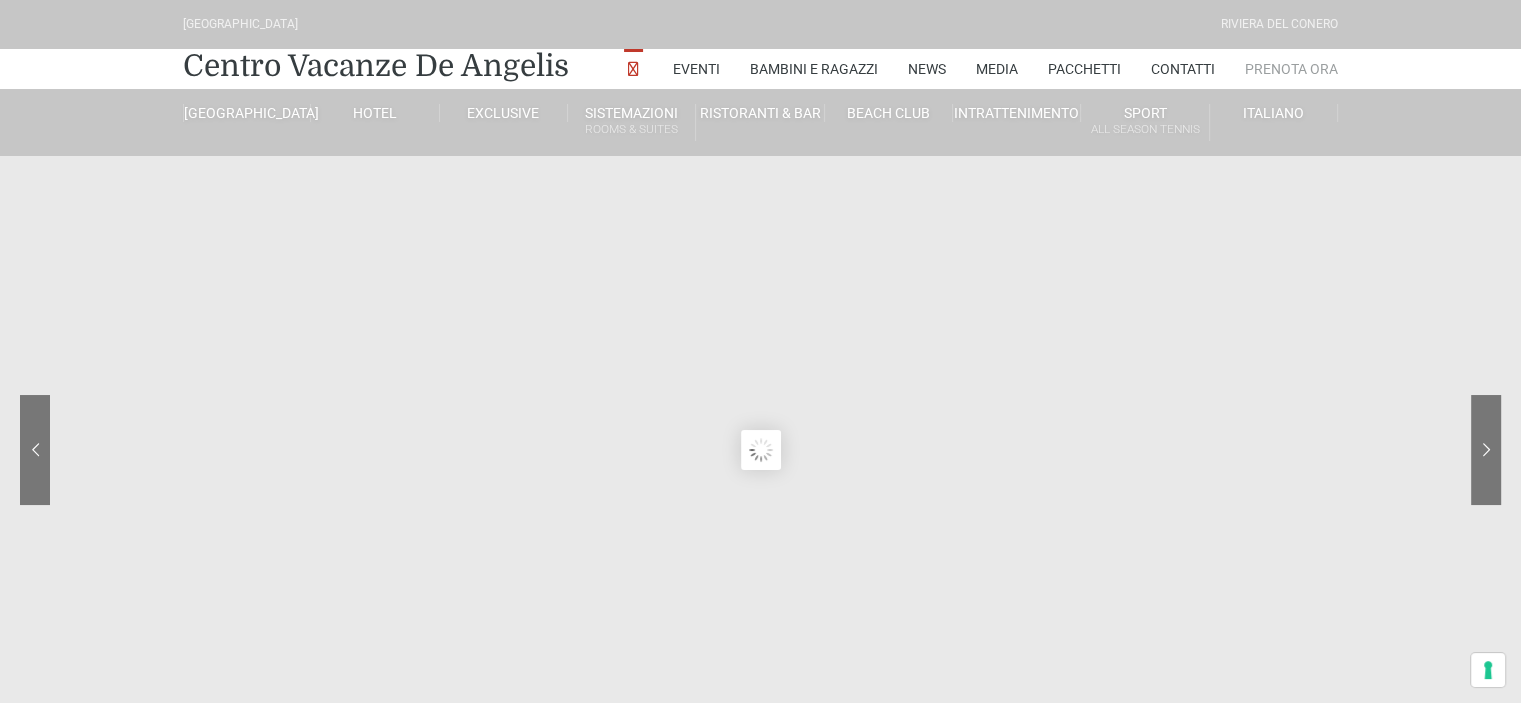 click on "Prenota Ora" at bounding box center (1291, 69) 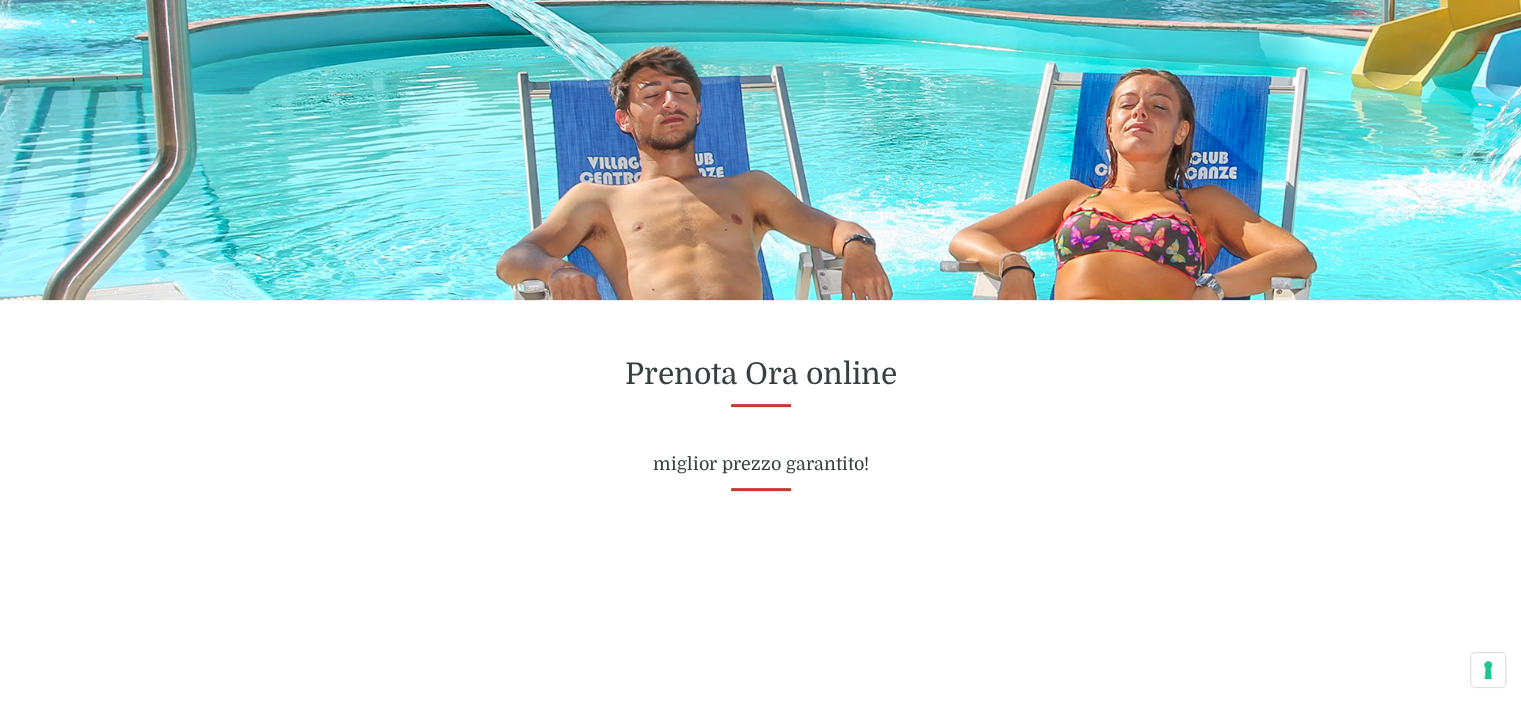 scroll, scrollTop: 500, scrollLeft: 0, axis: vertical 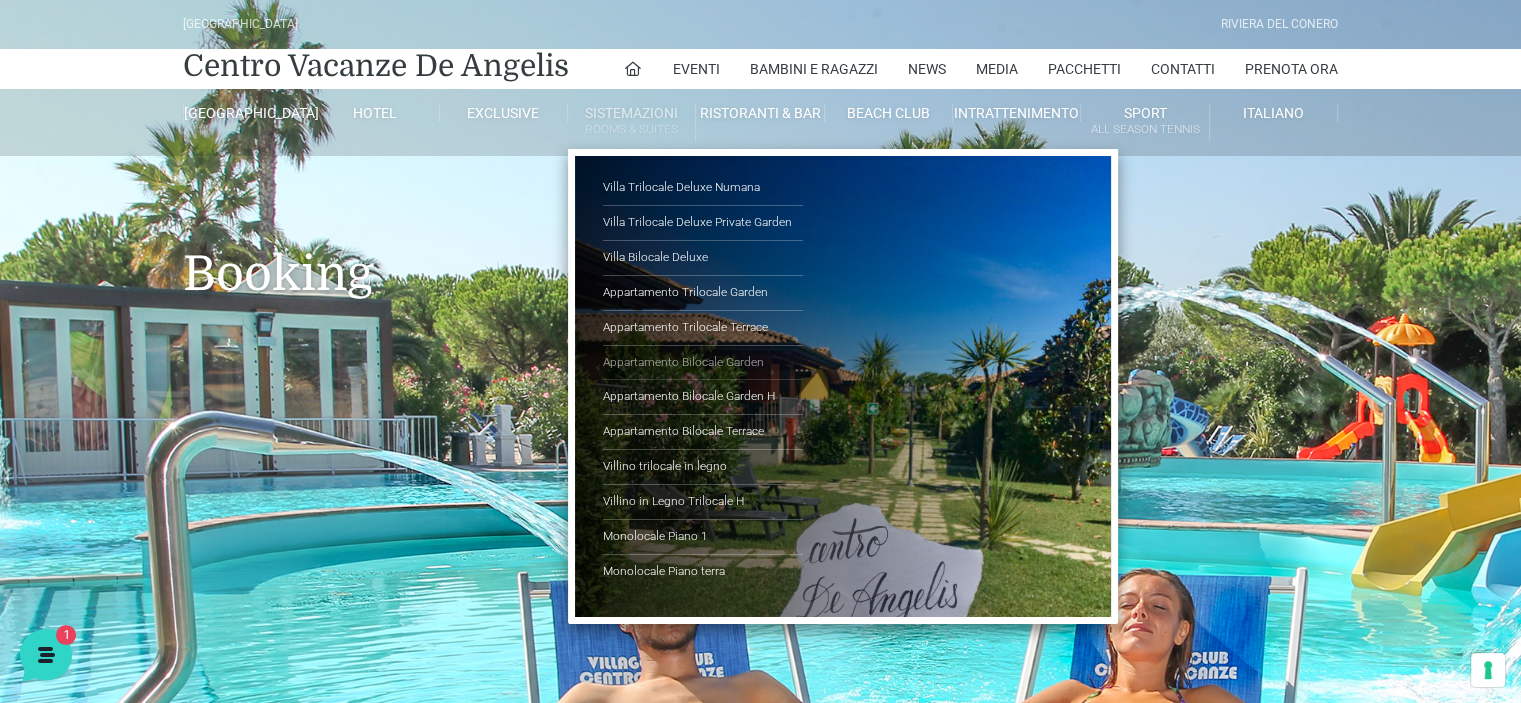 click on "Appartamento Bilocale Garden" at bounding box center [703, 363] 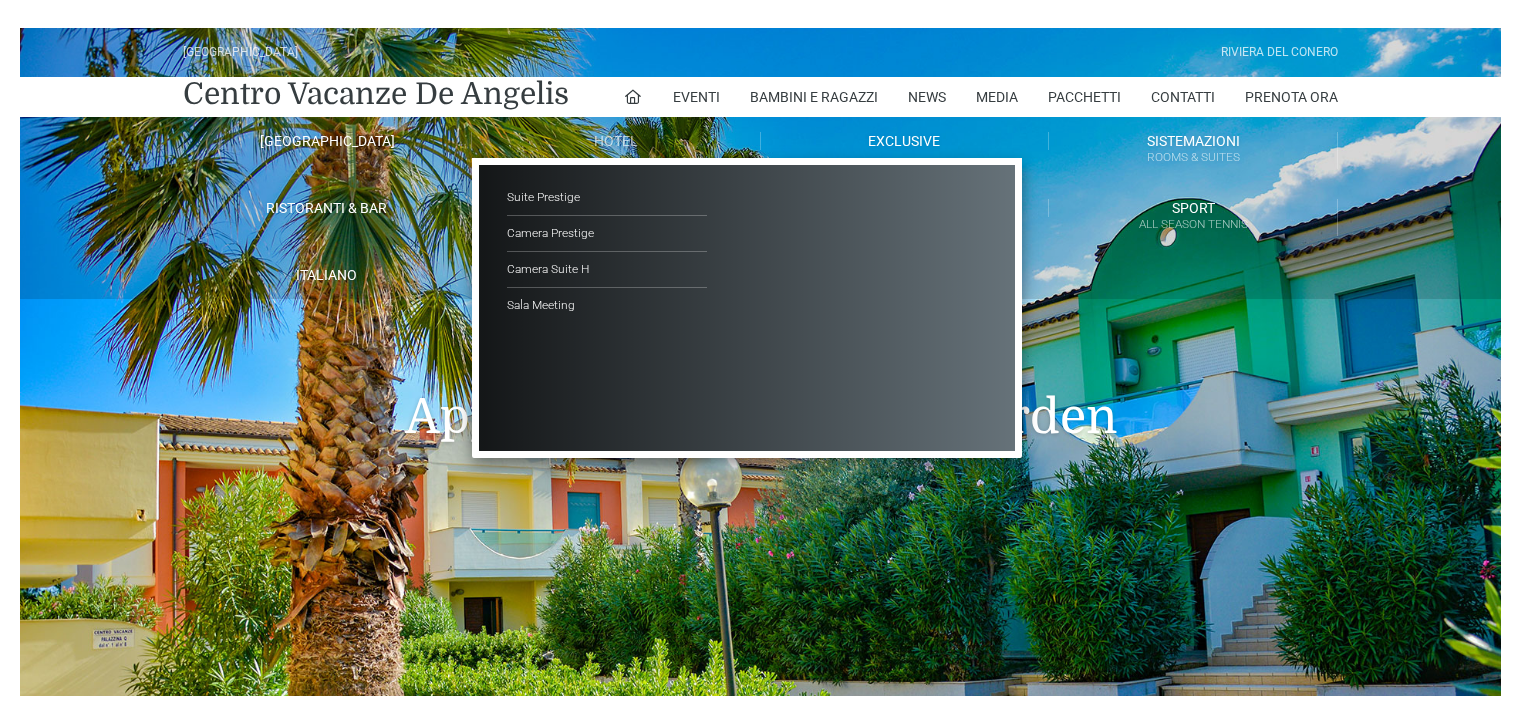 scroll, scrollTop: 0, scrollLeft: 0, axis: both 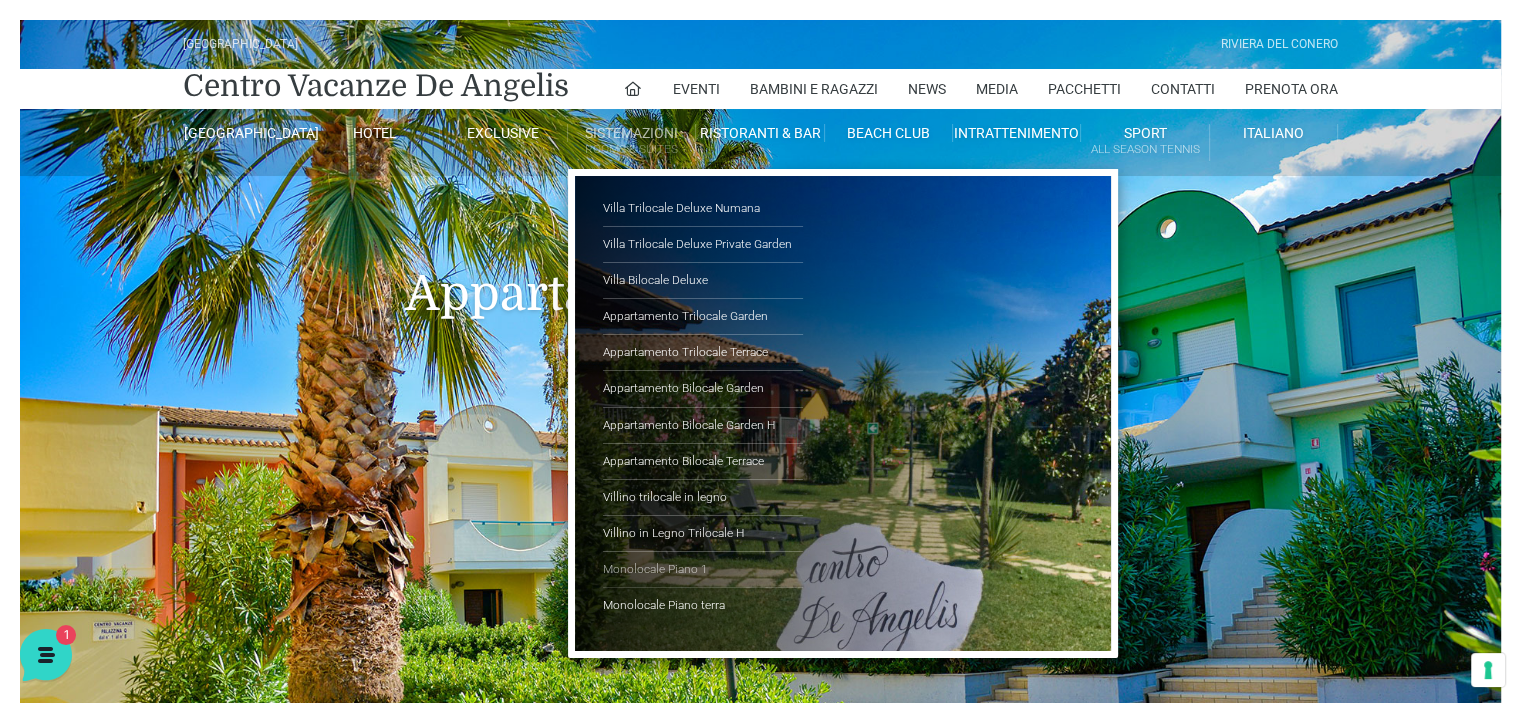 click on "Monolocale Piano 1" at bounding box center [703, 570] 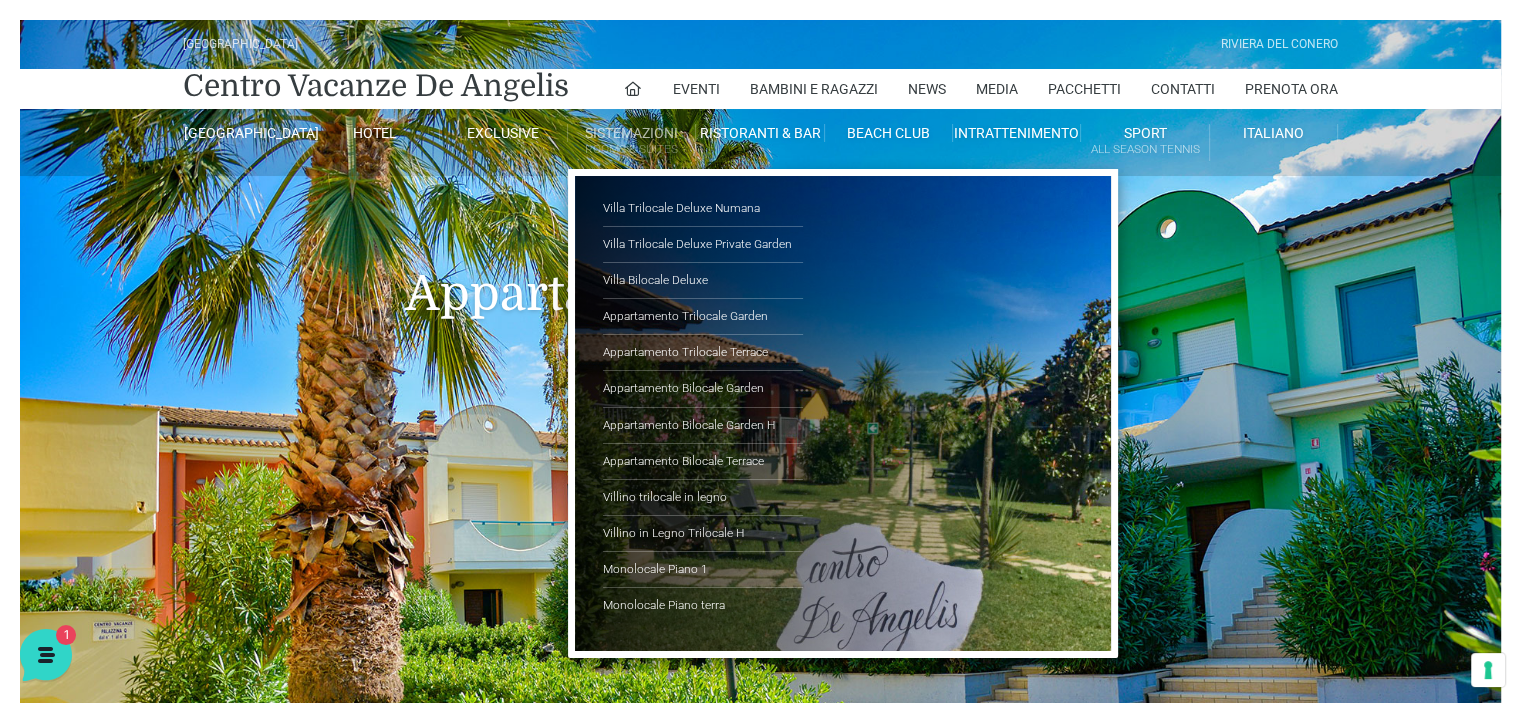 scroll, scrollTop: 0, scrollLeft: 0, axis: both 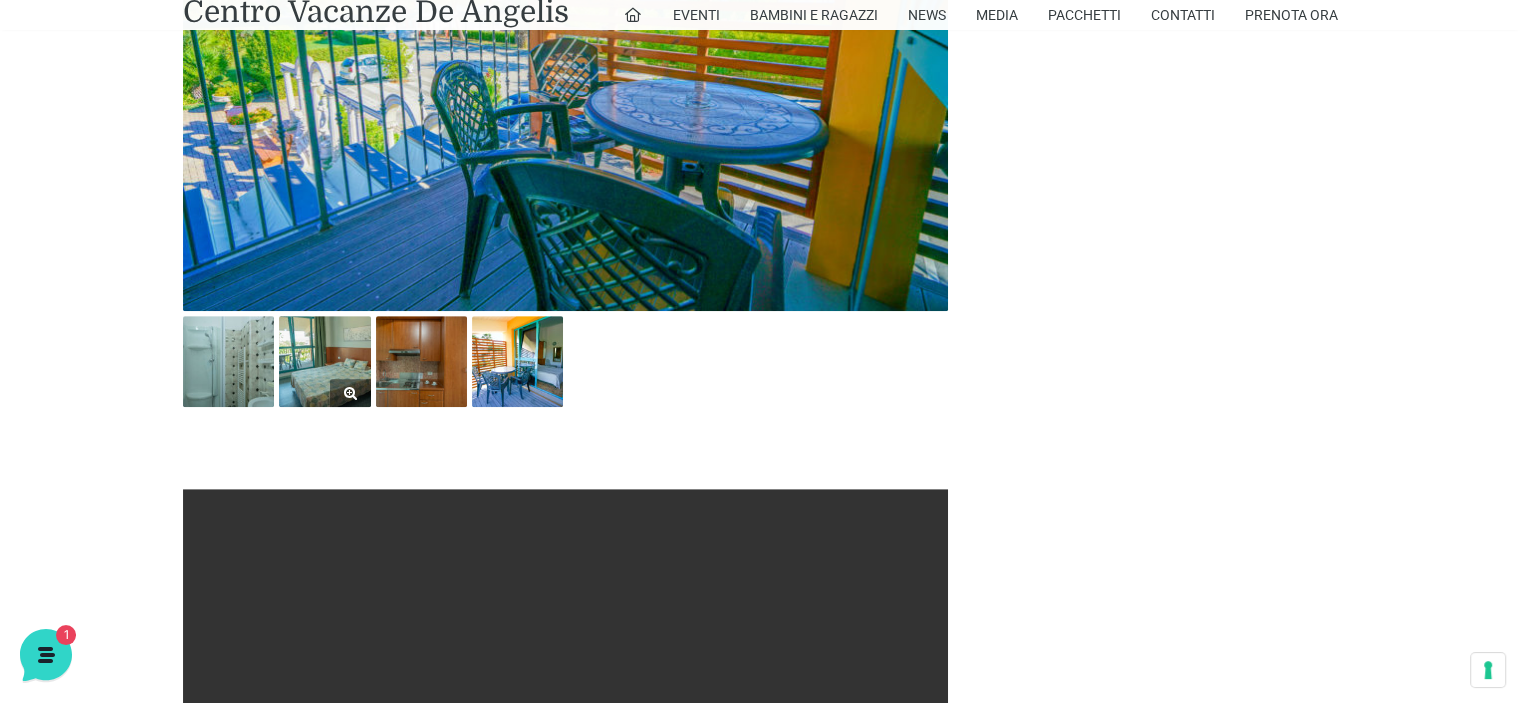 click at bounding box center [324, 361] 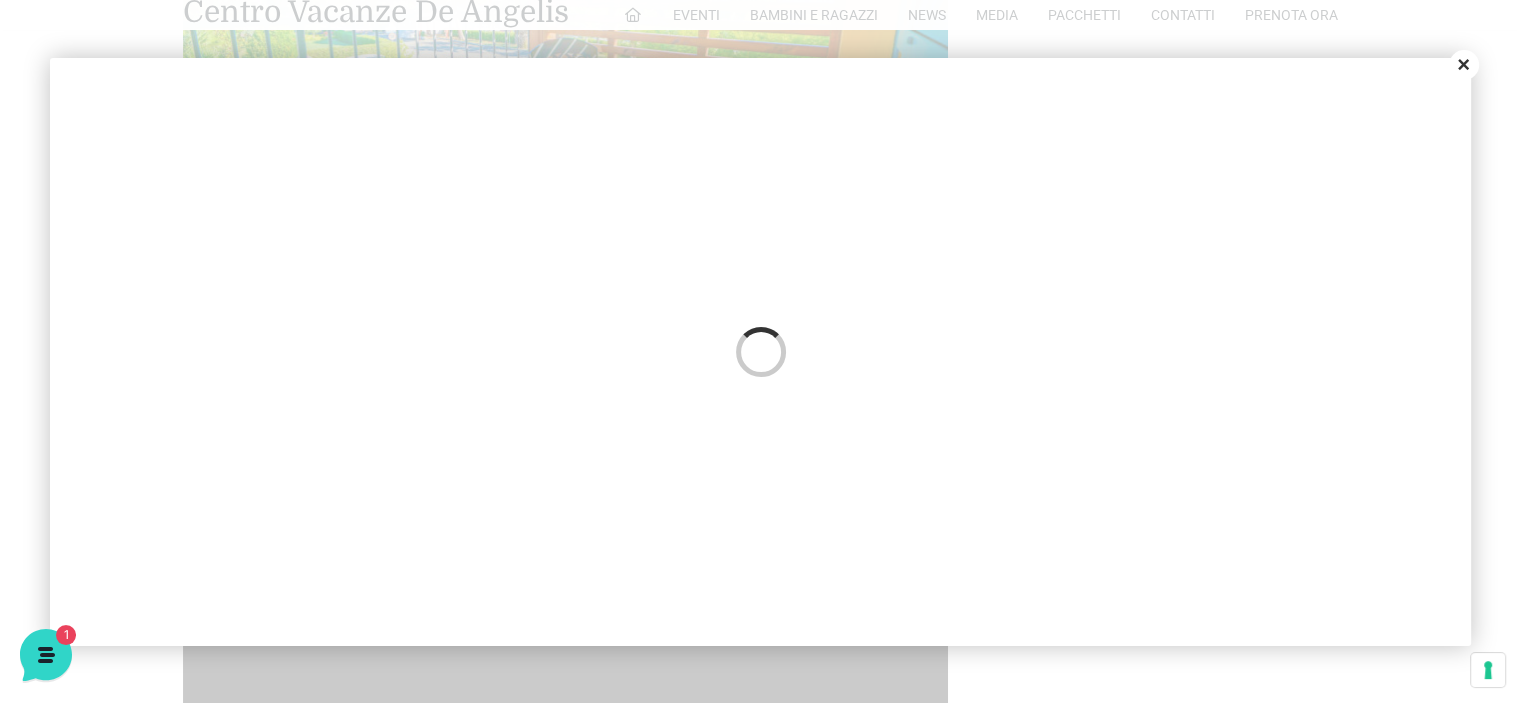 scroll, scrollTop: 0, scrollLeft: 0, axis: both 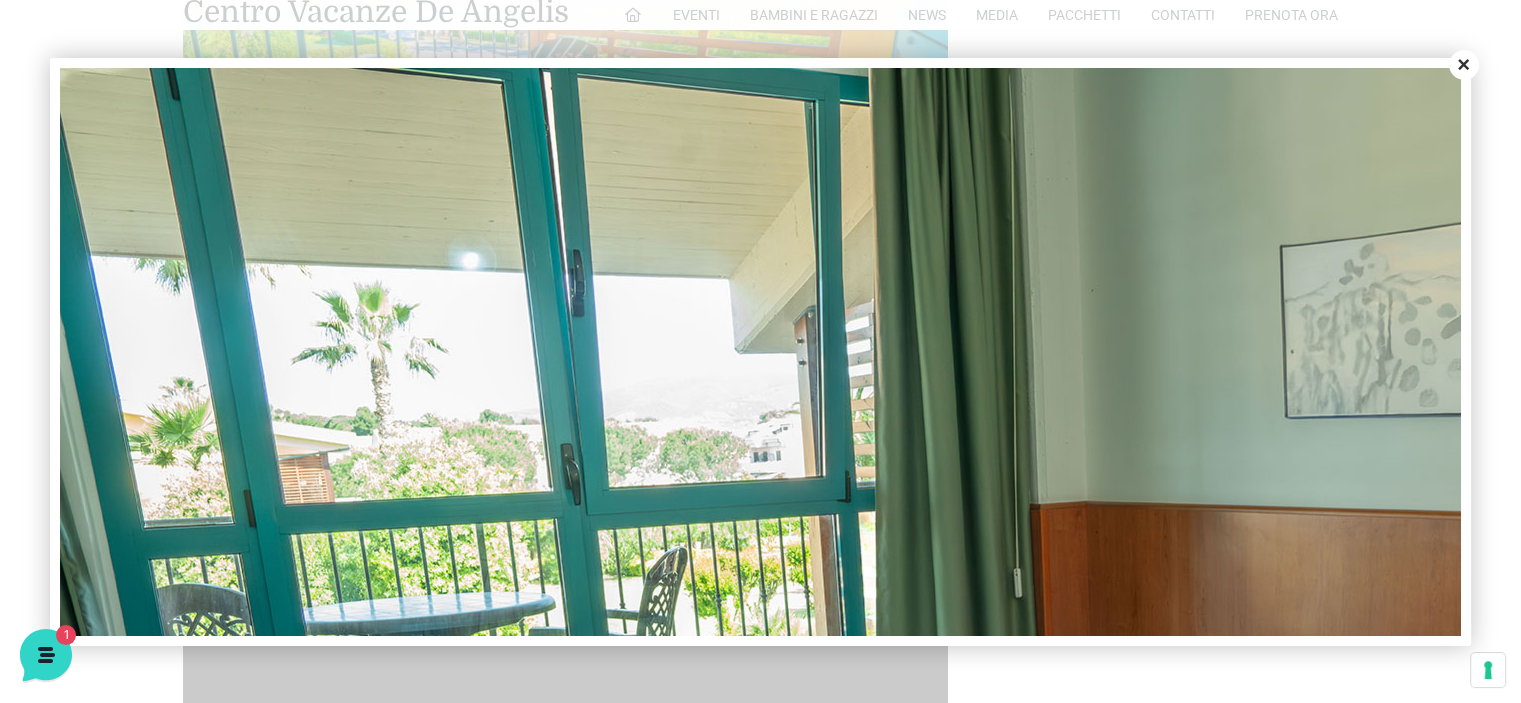 click on "Close" at bounding box center (1464, 65) 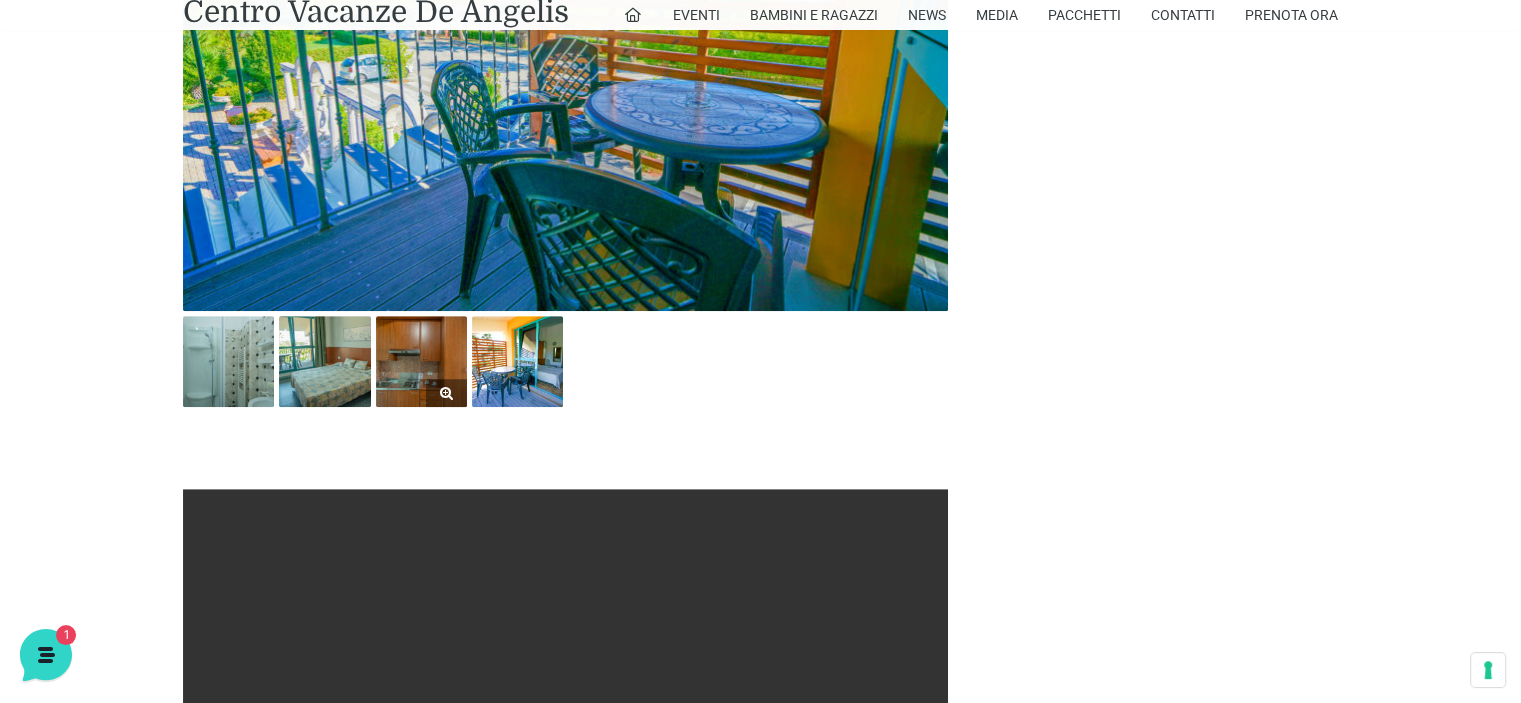 click at bounding box center (421, 361) 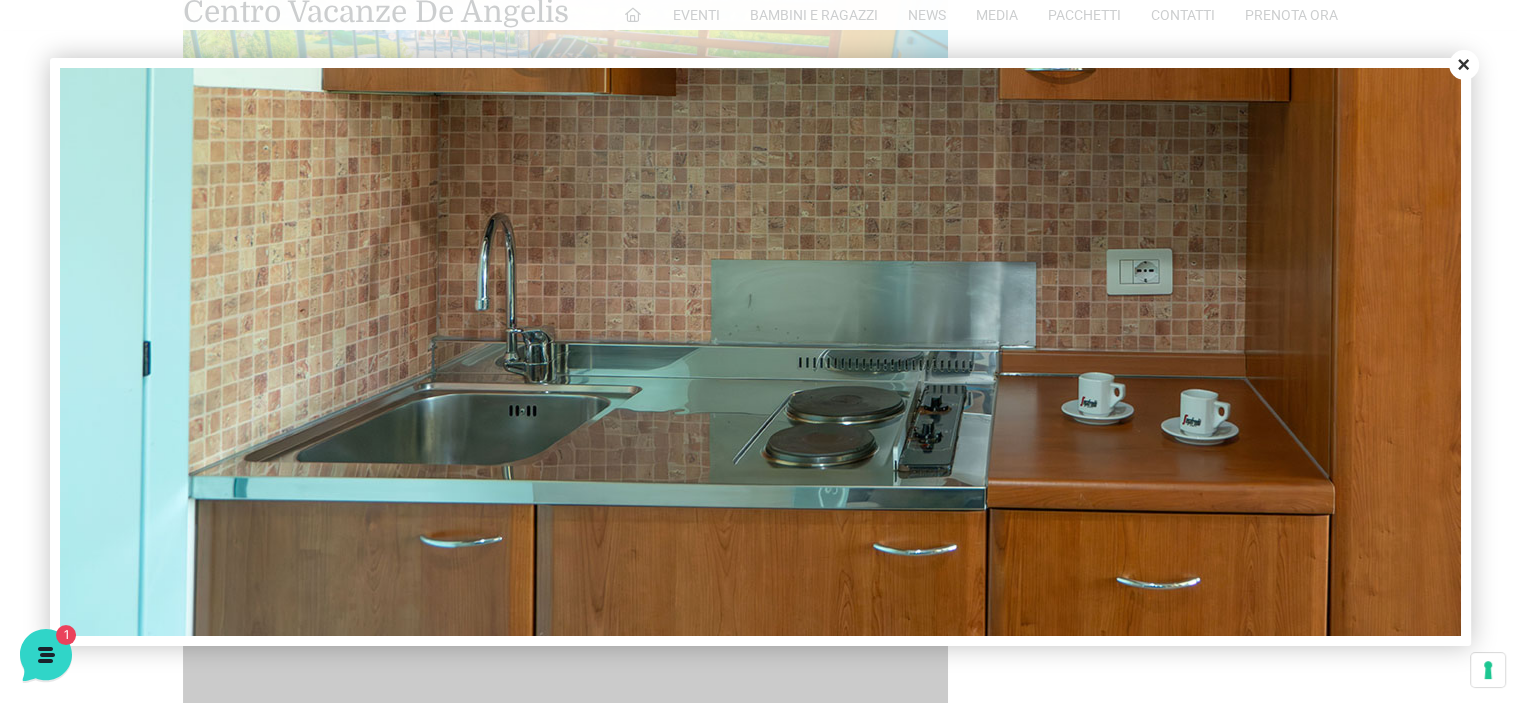 scroll, scrollTop: 700, scrollLeft: 0, axis: vertical 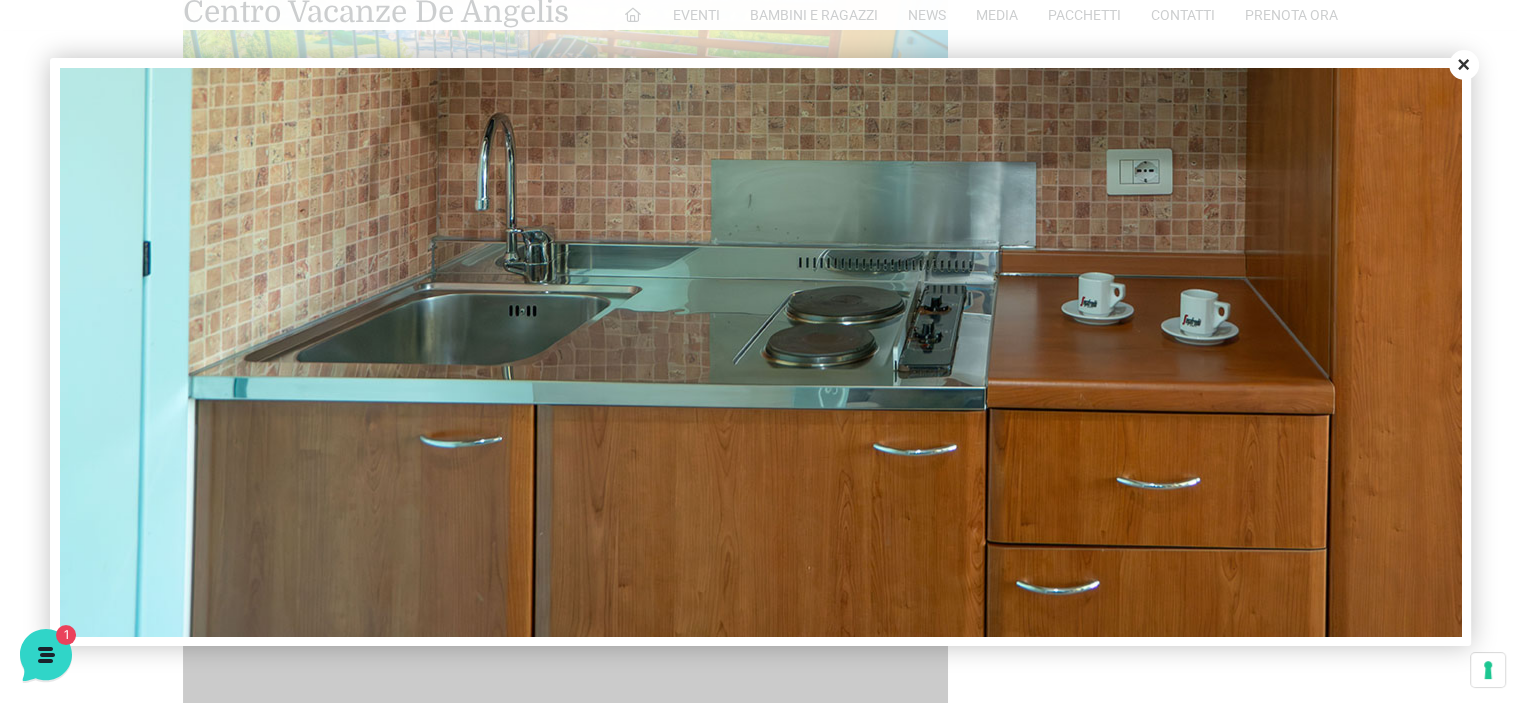 click on "Close" at bounding box center [1464, 65] 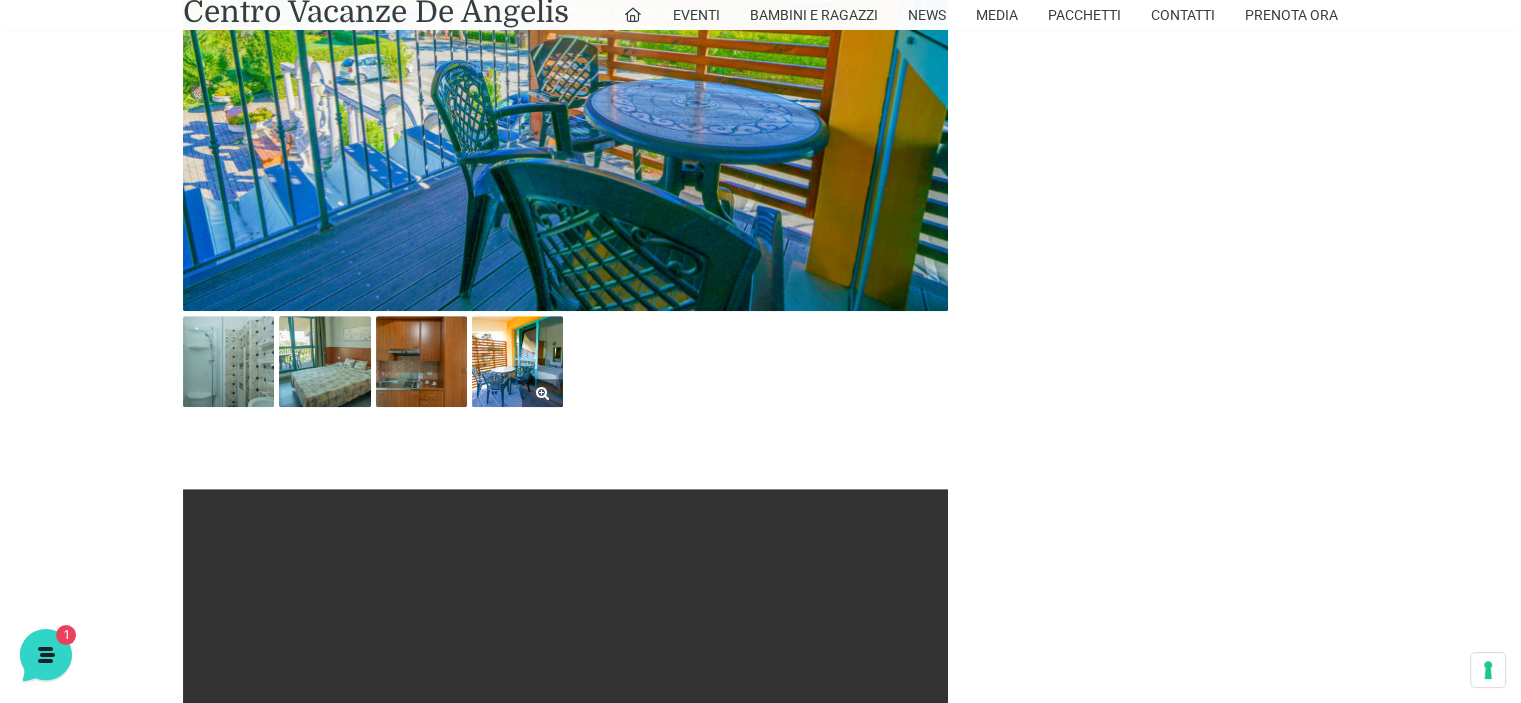 click at bounding box center (517, 361) 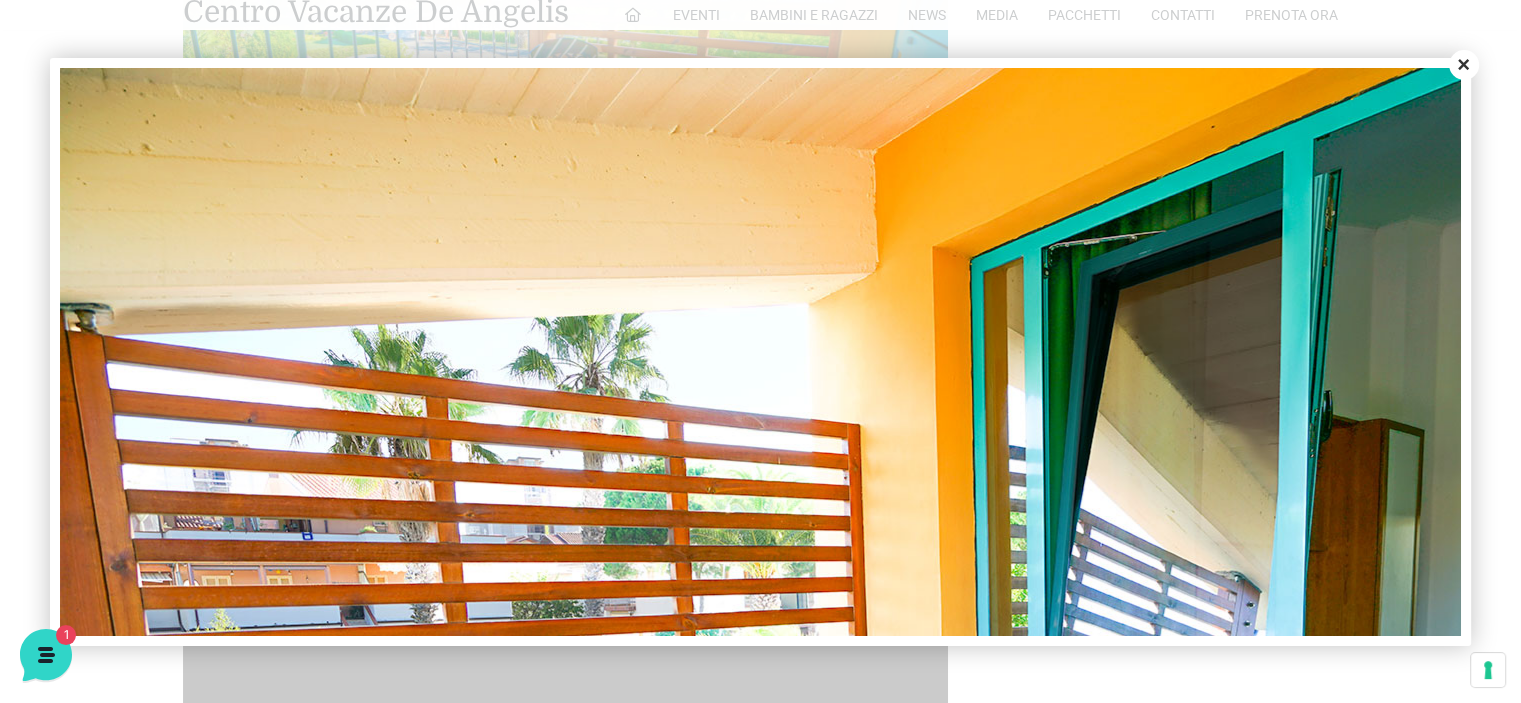 scroll, scrollTop: 400, scrollLeft: 0, axis: vertical 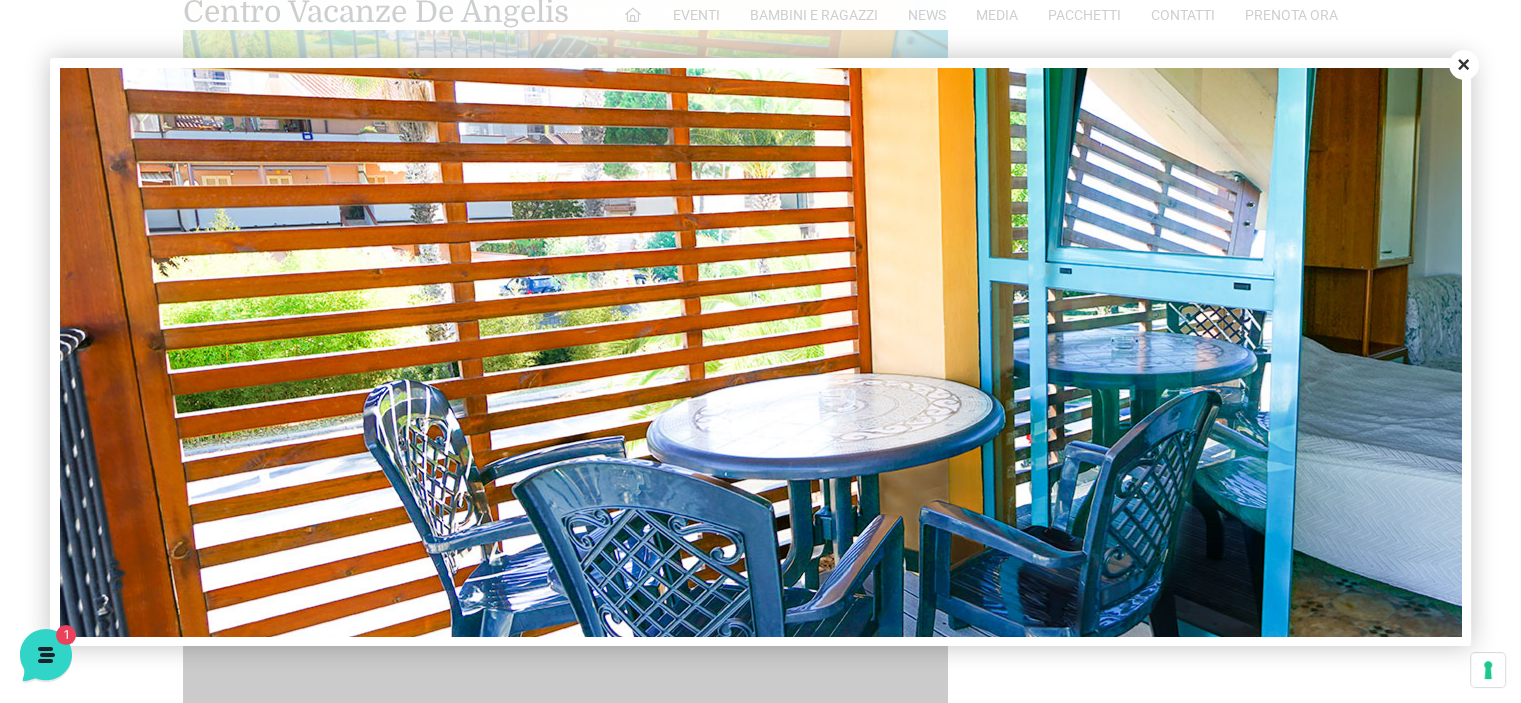 click on "Close" at bounding box center [1464, 65] 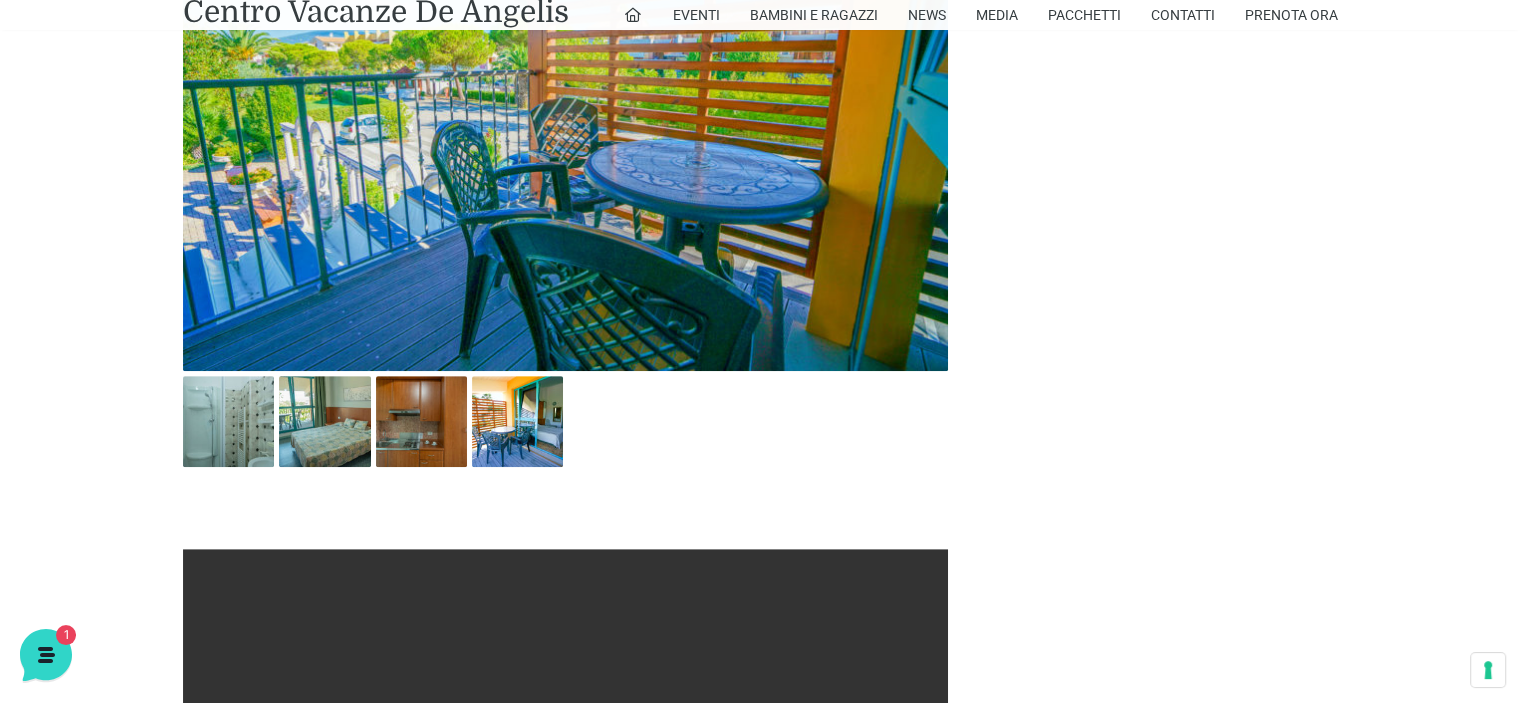 scroll, scrollTop: 757, scrollLeft: 0, axis: vertical 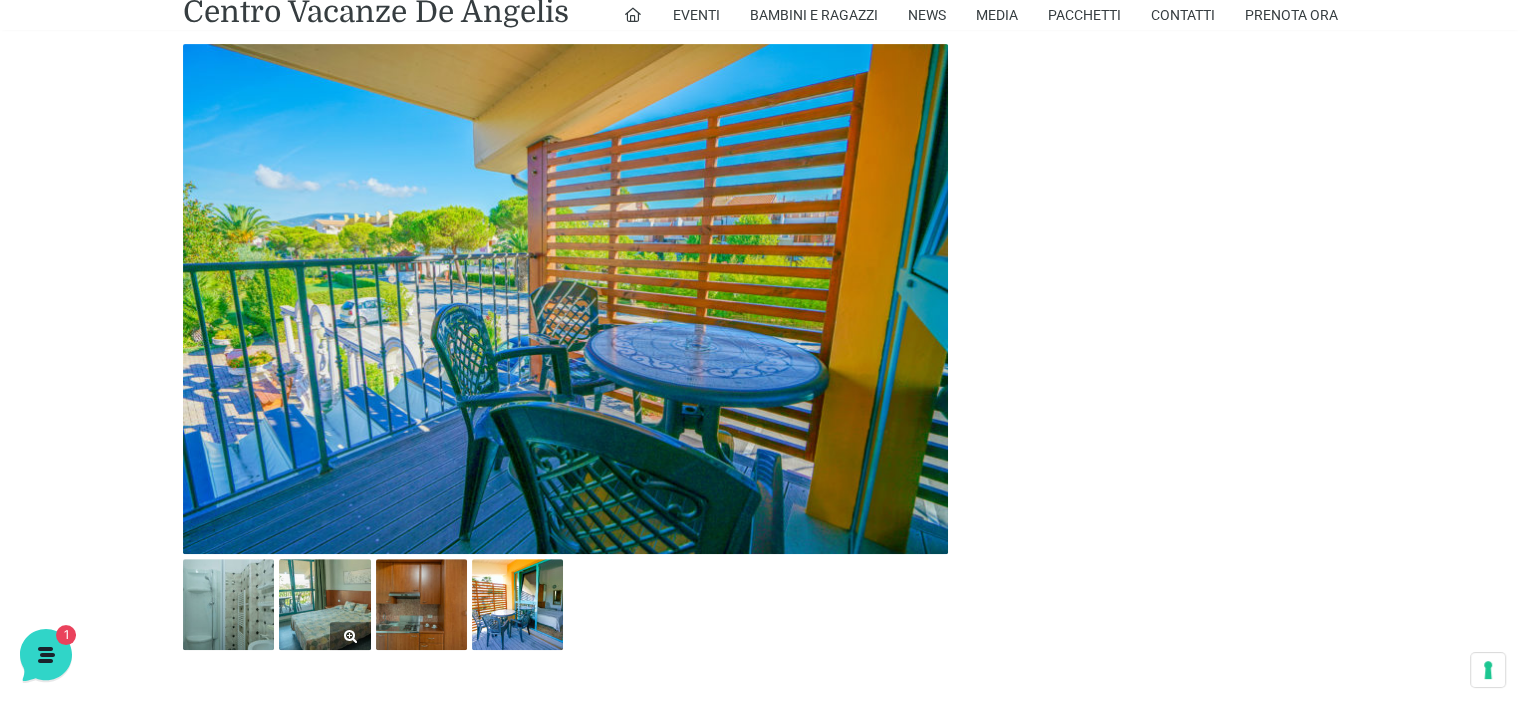 click at bounding box center (324, 604) 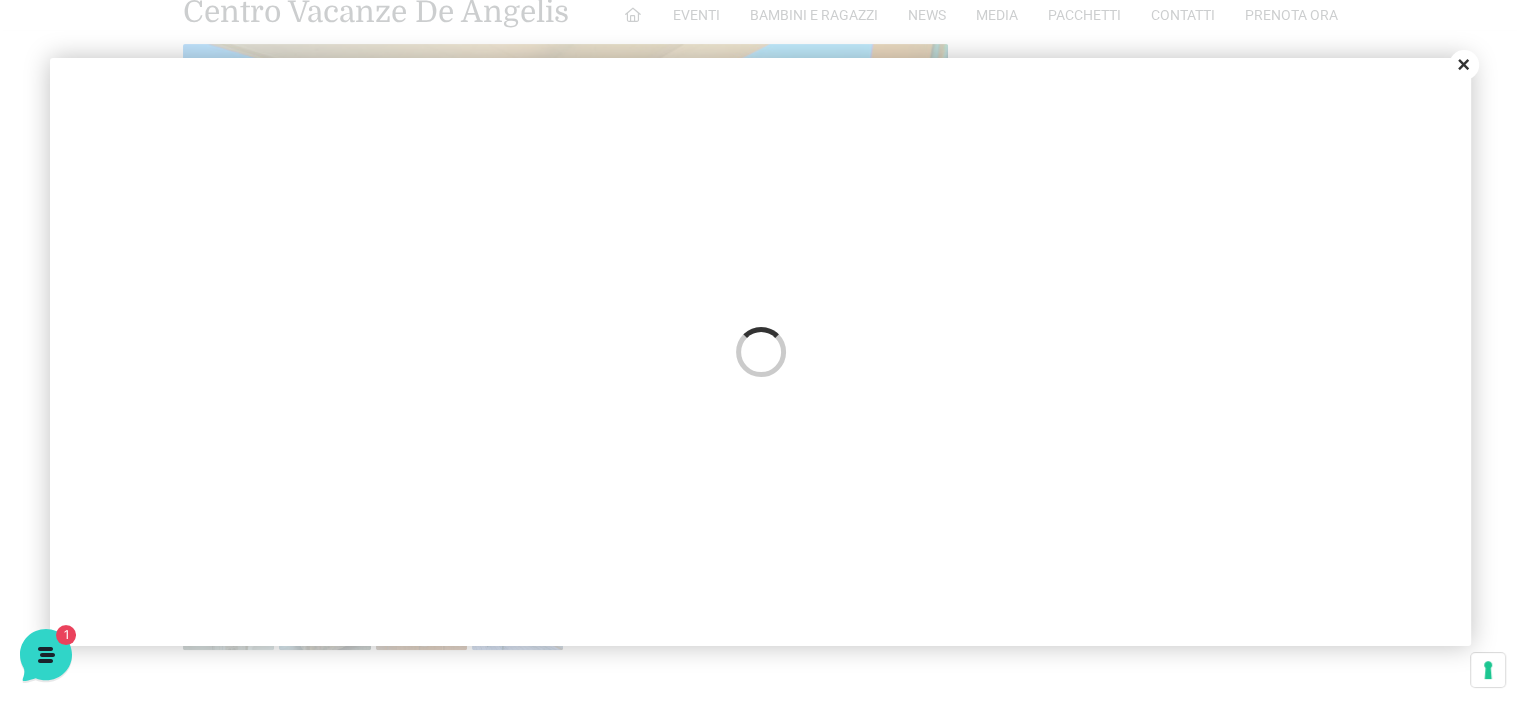 scroll, scrollTop: 0, scrollLeft: 0, axis: both 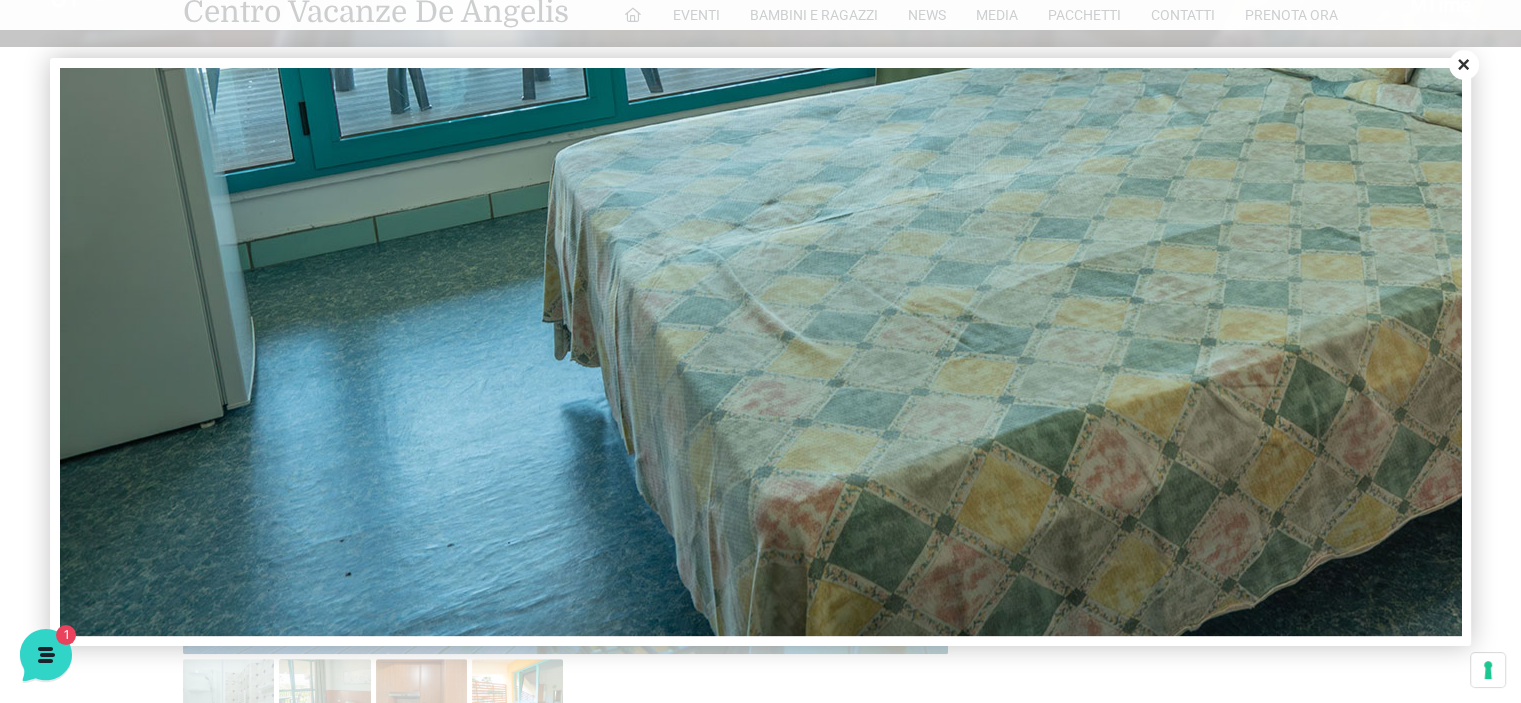 click on "Close" at bounding box center (1464, 65) 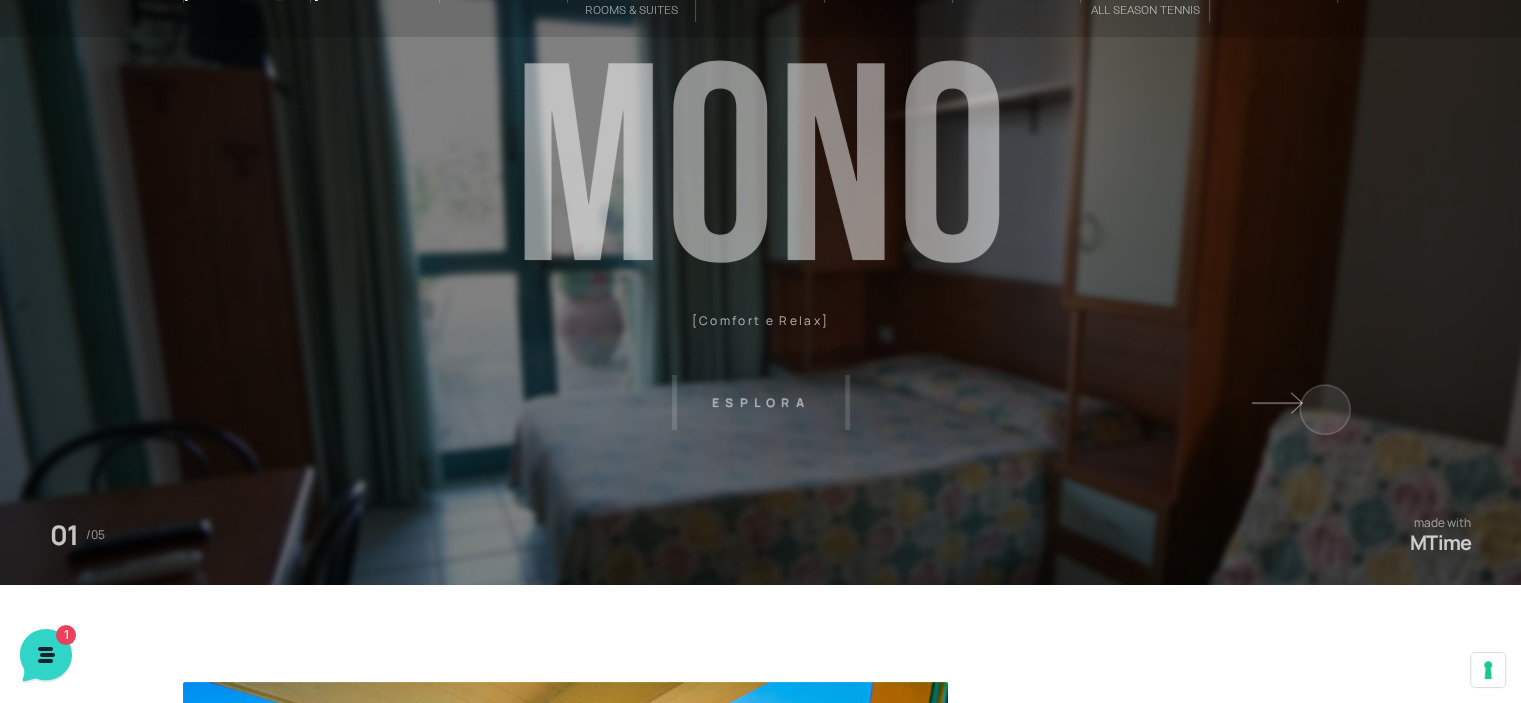 scroll, scrollTop: 0, scrollLeft: 0, axis: both 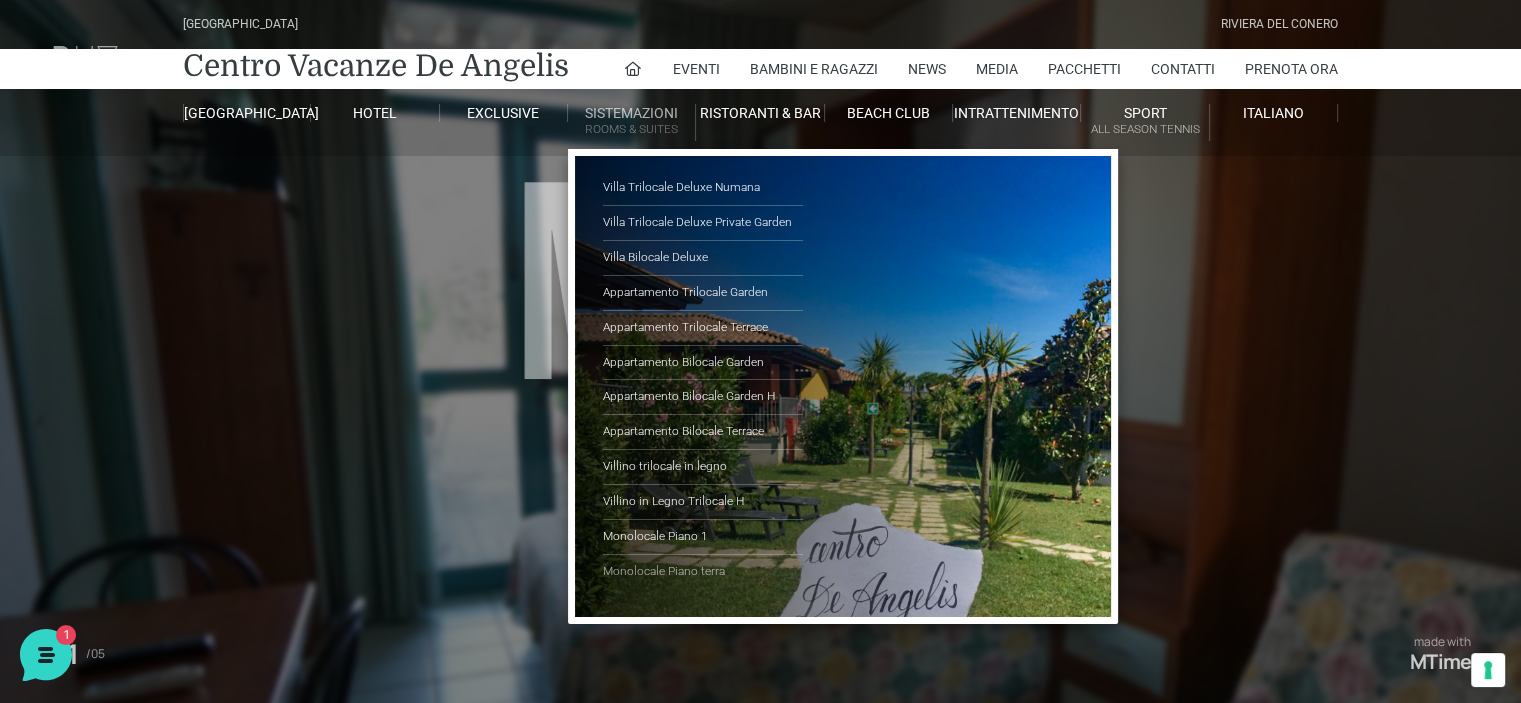 click on "Monolocale Piano terra" at bounding box center (703, 572) 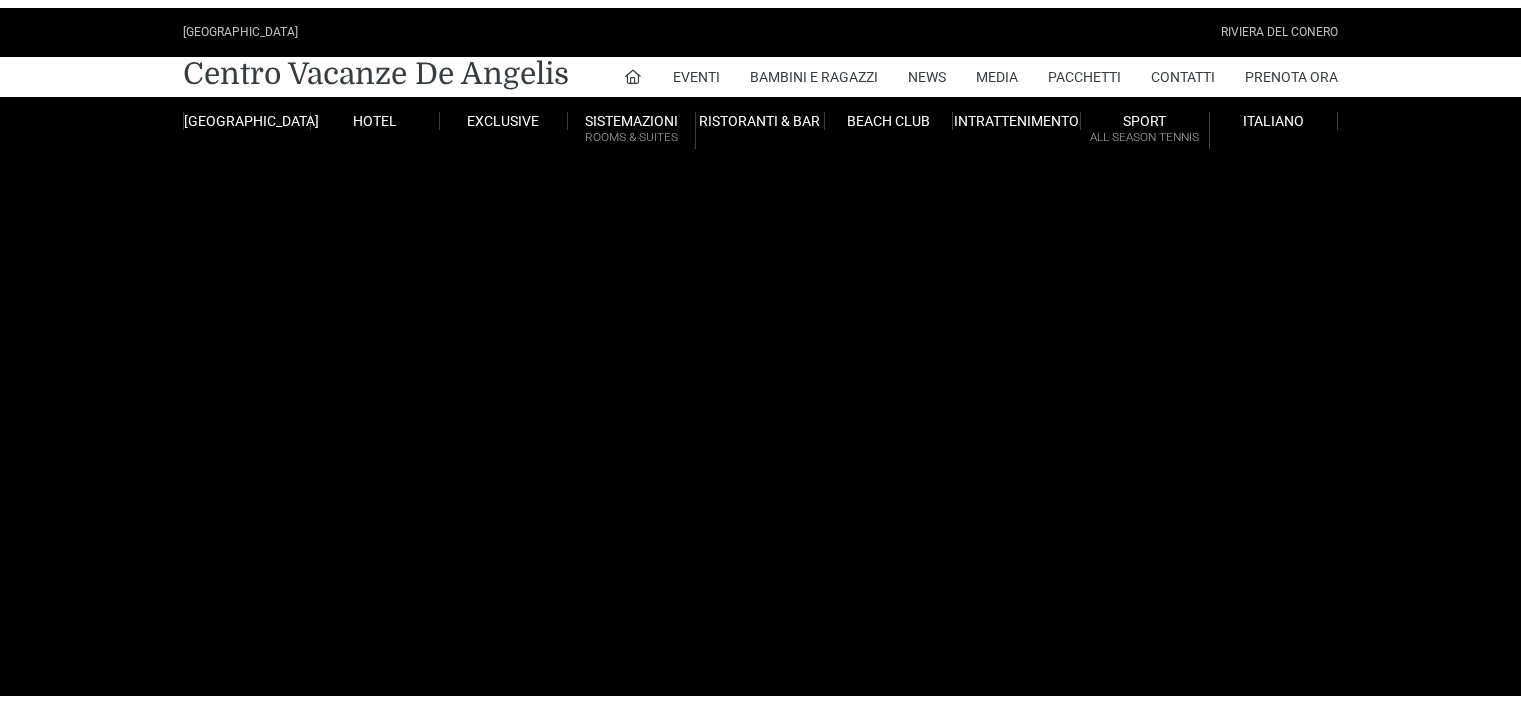 scroll, scrollTop: 0, scrollLeft: 0, axis: both 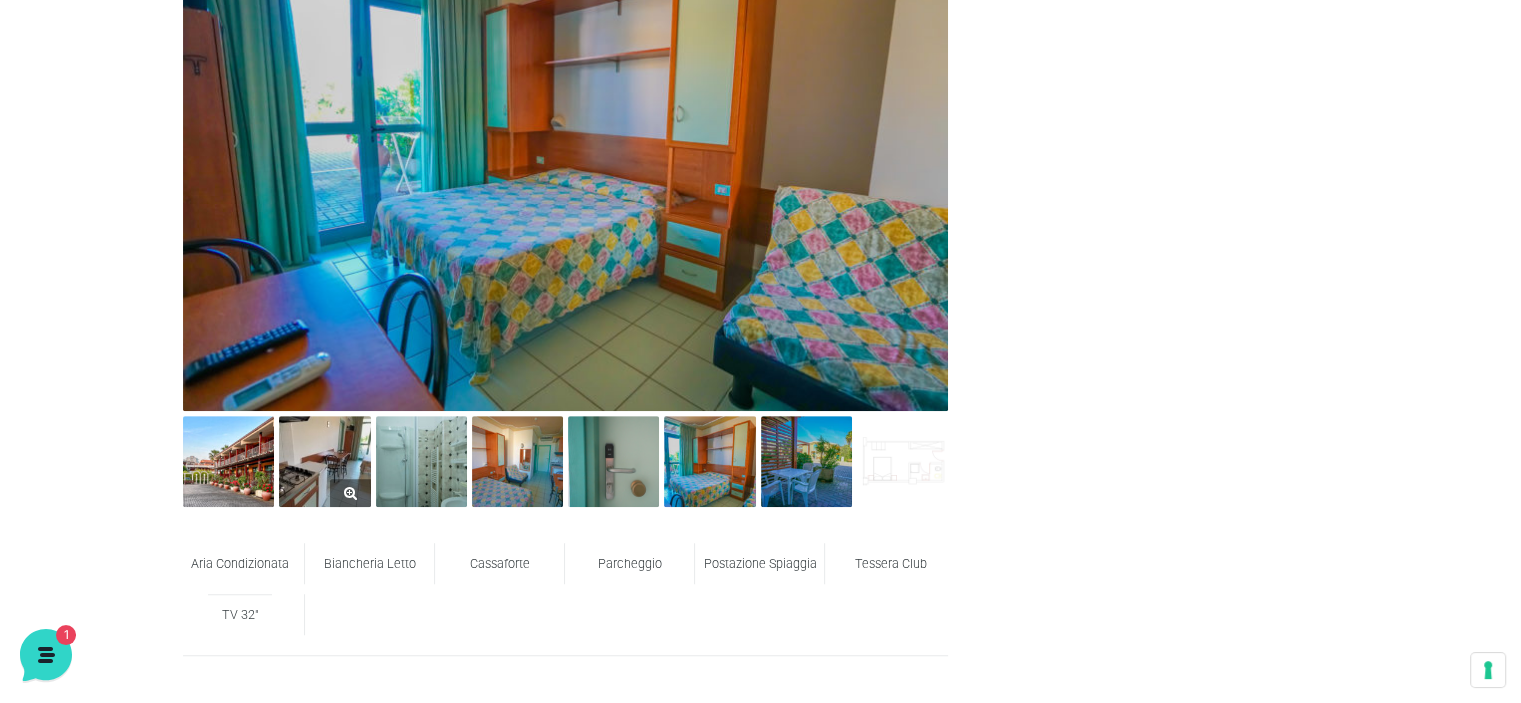 click at bounding box center (324, 461) 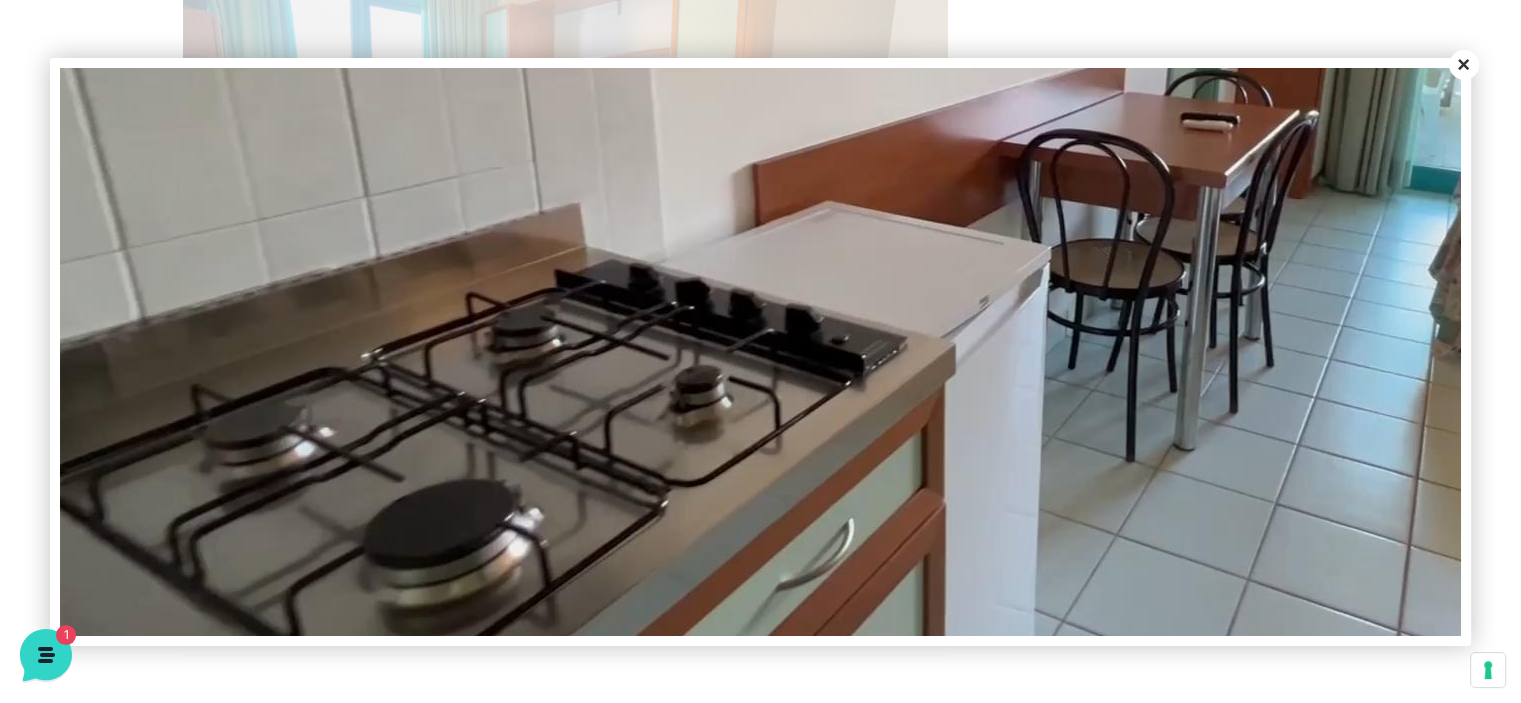 scroll, scrollTop: 400, scrollLeft: 0, axis: vertical 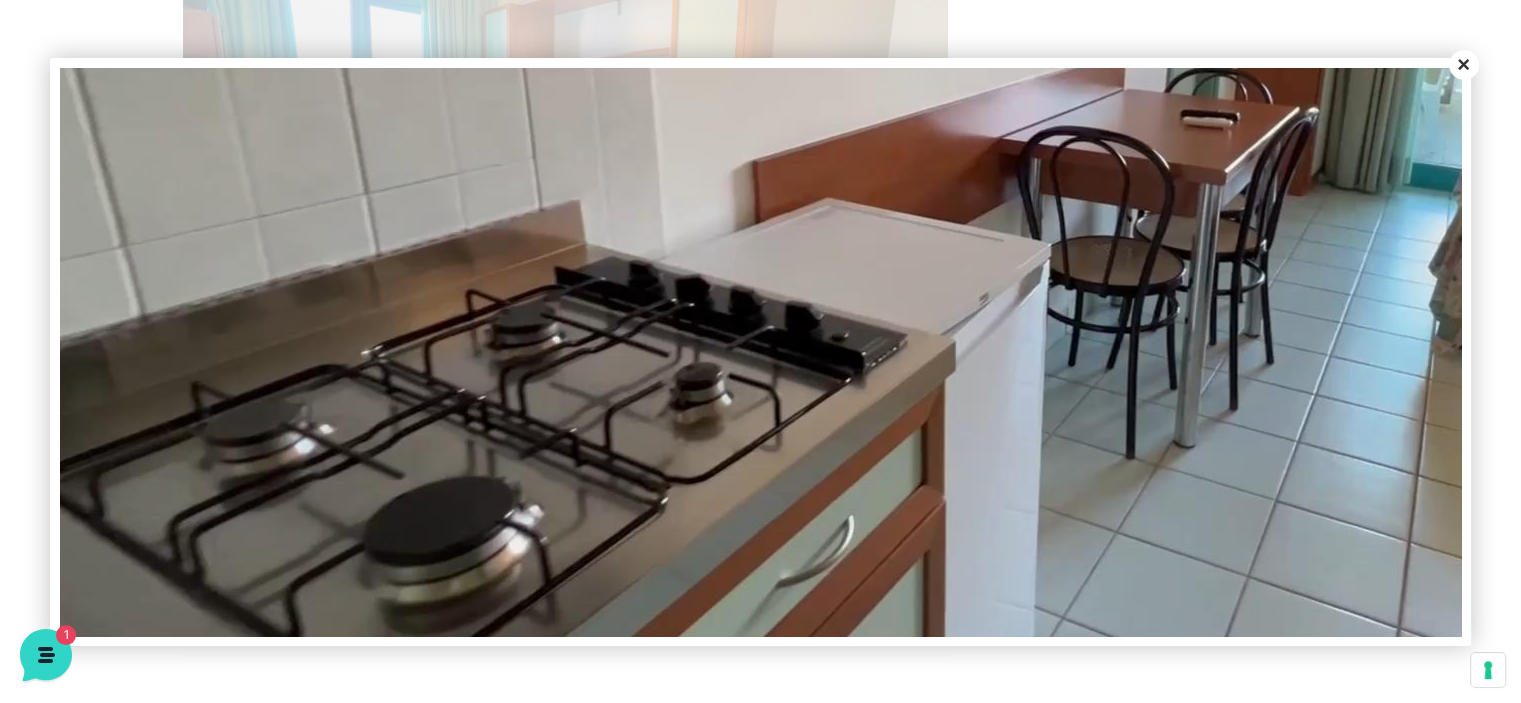 click on "Close" at bounding box center (1464, 65) 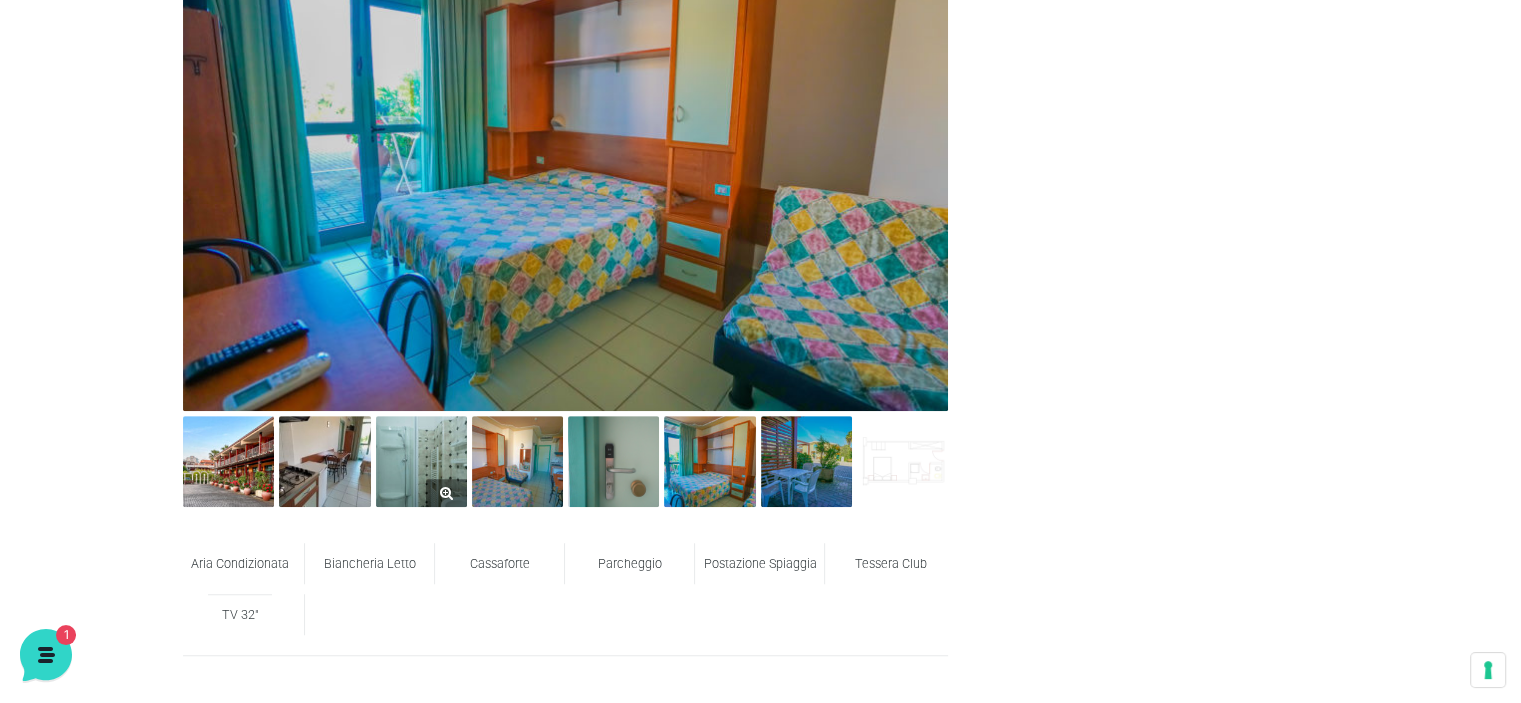 click at bounding box center [421, 461] 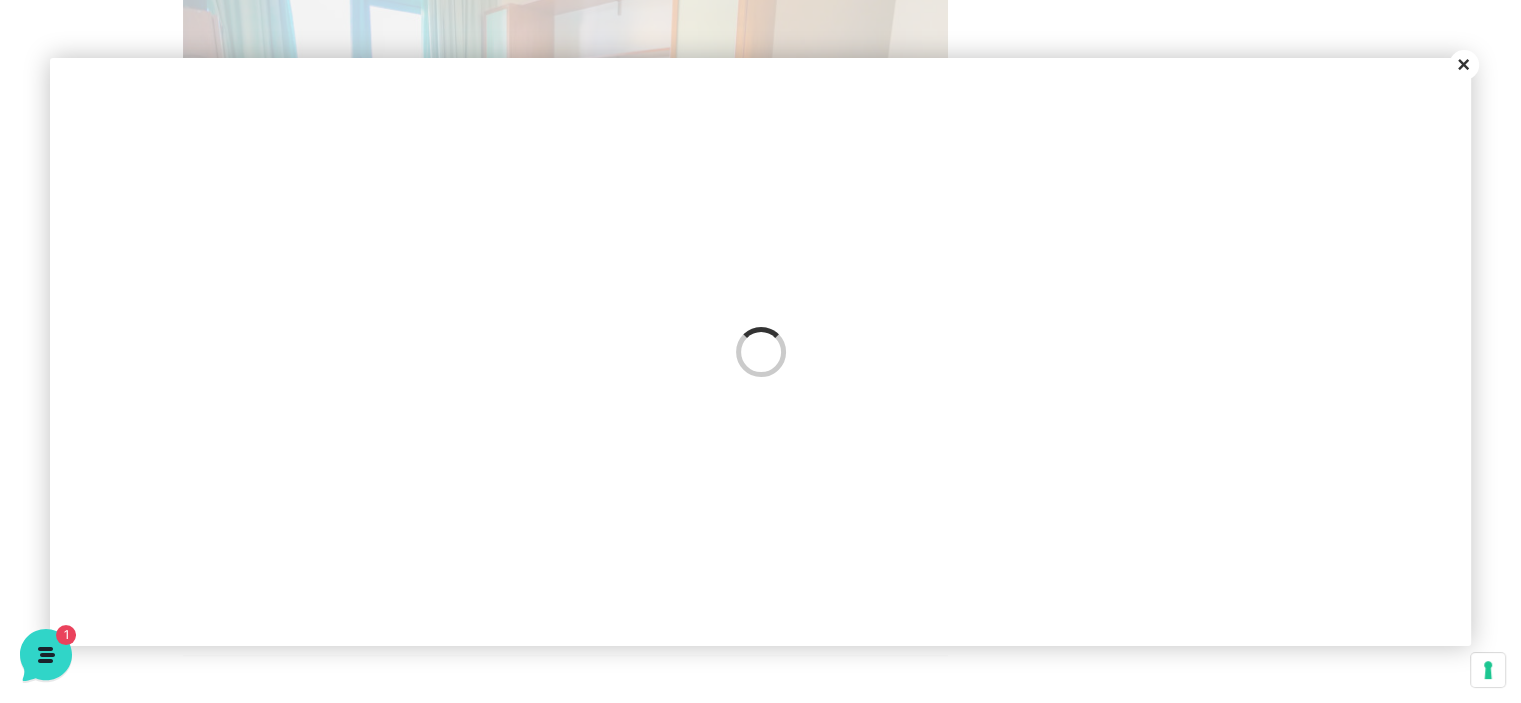scroll, scrollTop: 0, scrollLeft: 0, axis: both 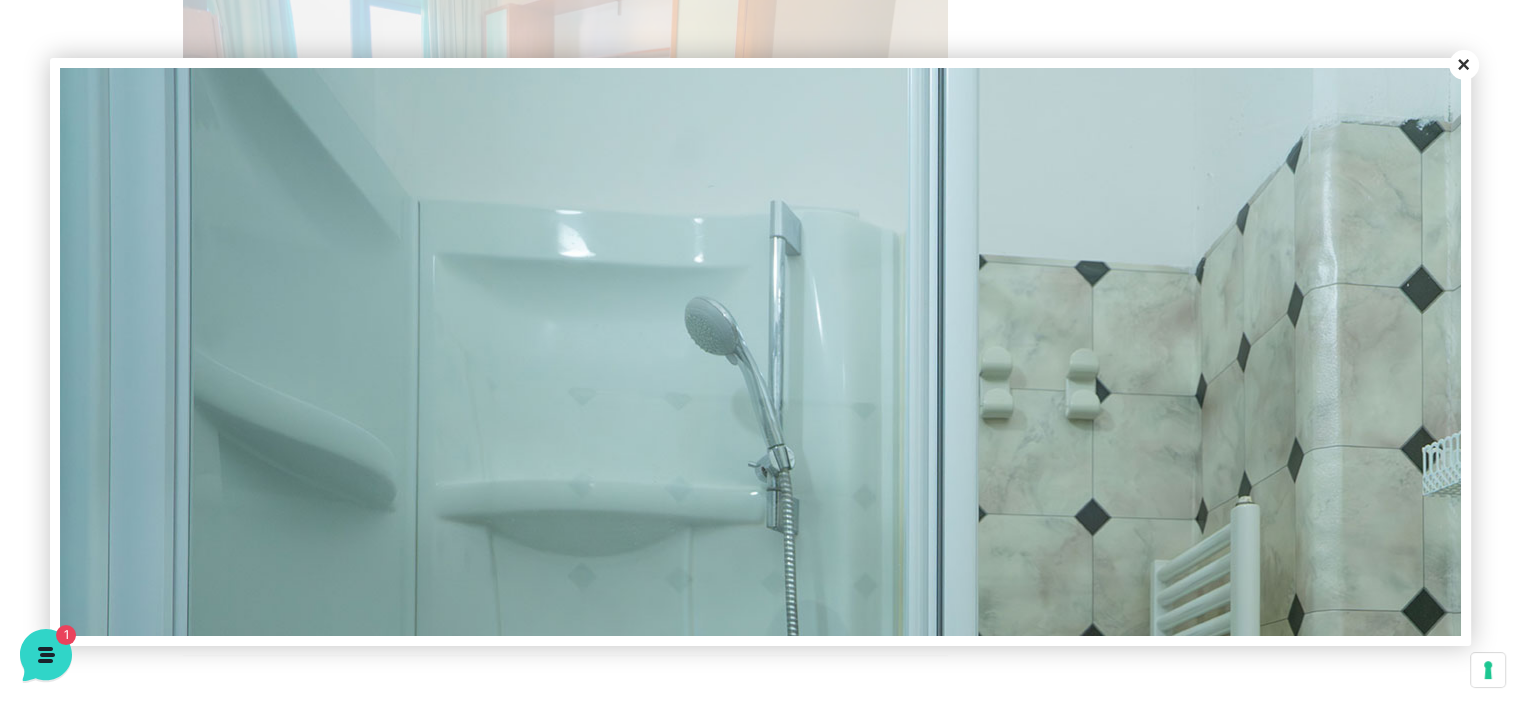click on "Close" at bounding box center [1464, 65] 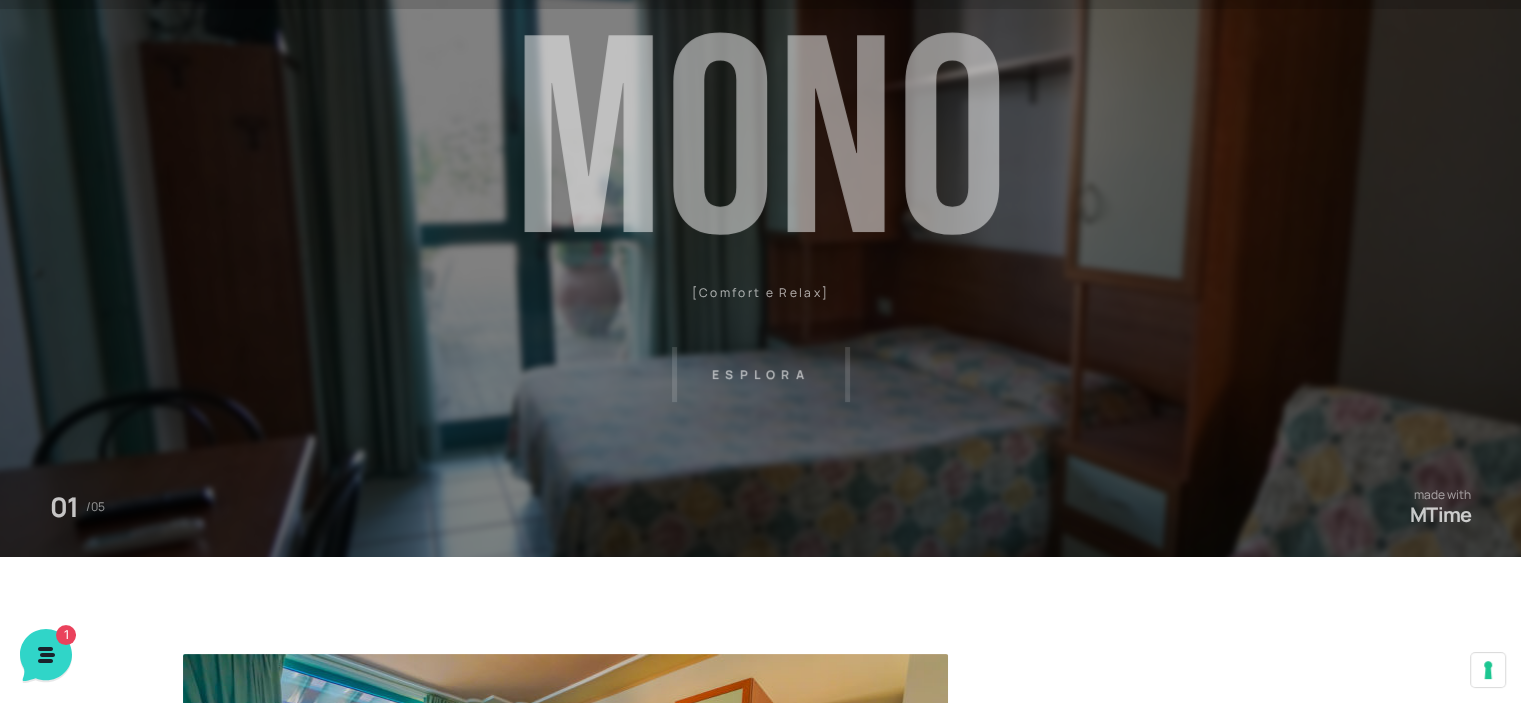 scroll, scrollTop: 0, scrollLeft: 0, axis: both 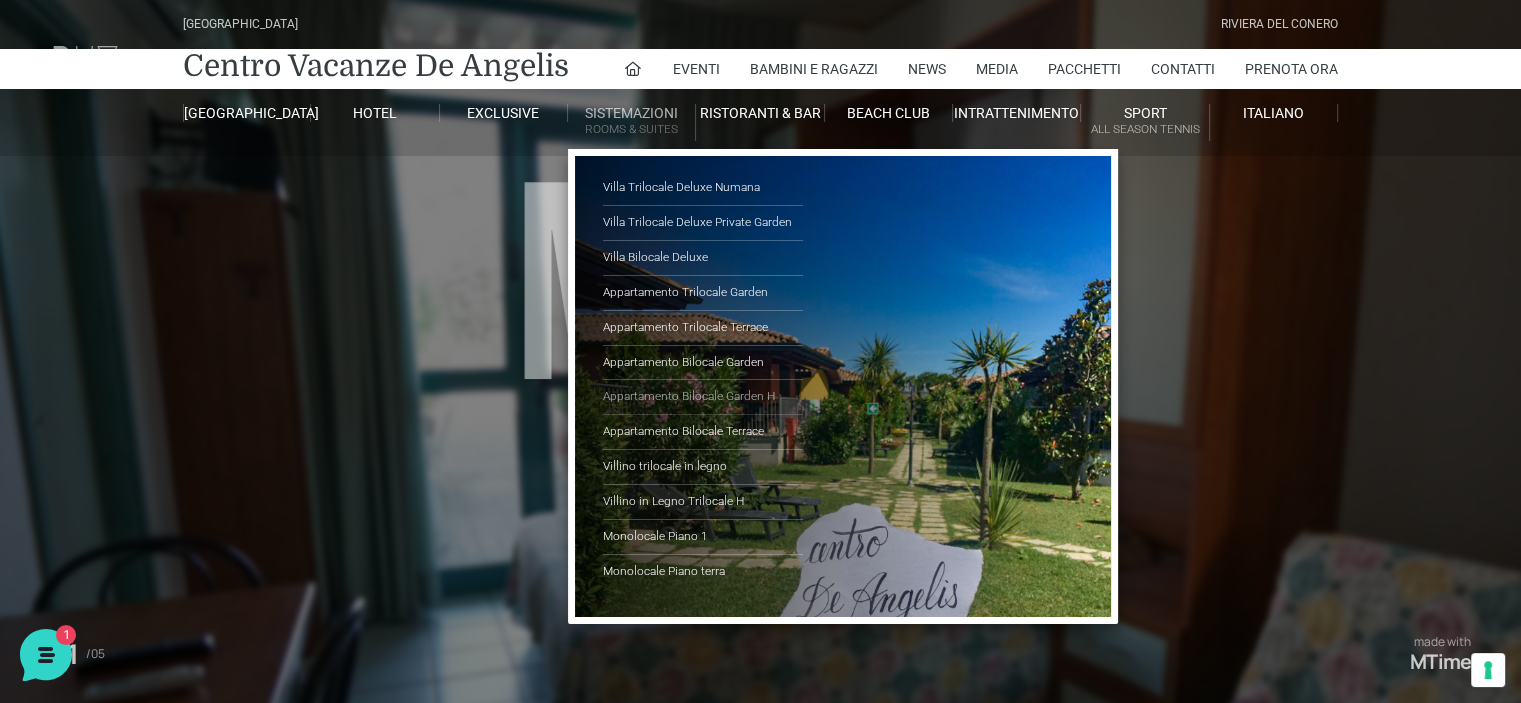 click on "Appartamento Bilocale Garden H" at bounding box center [703, 397] 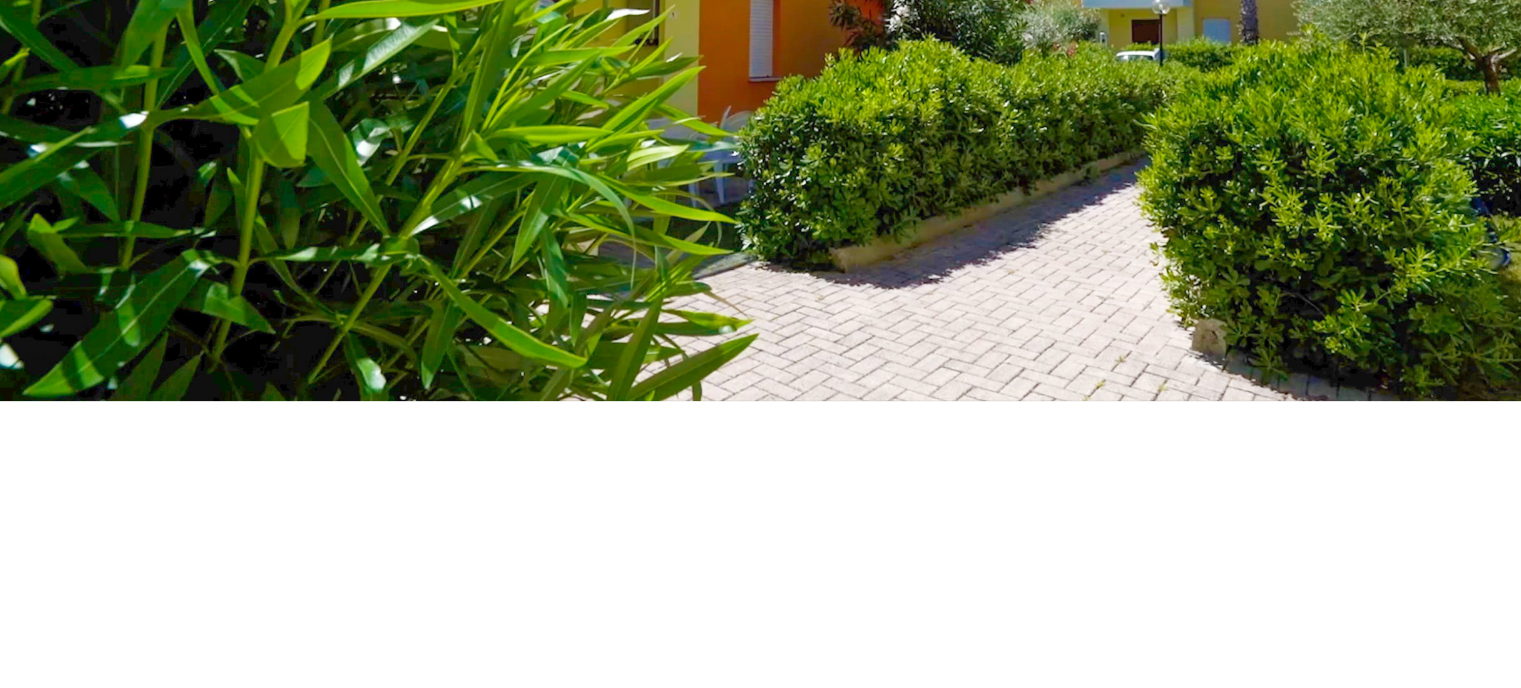scroll, scrollTop: 833, scrollLeft: 0, axis: vertical 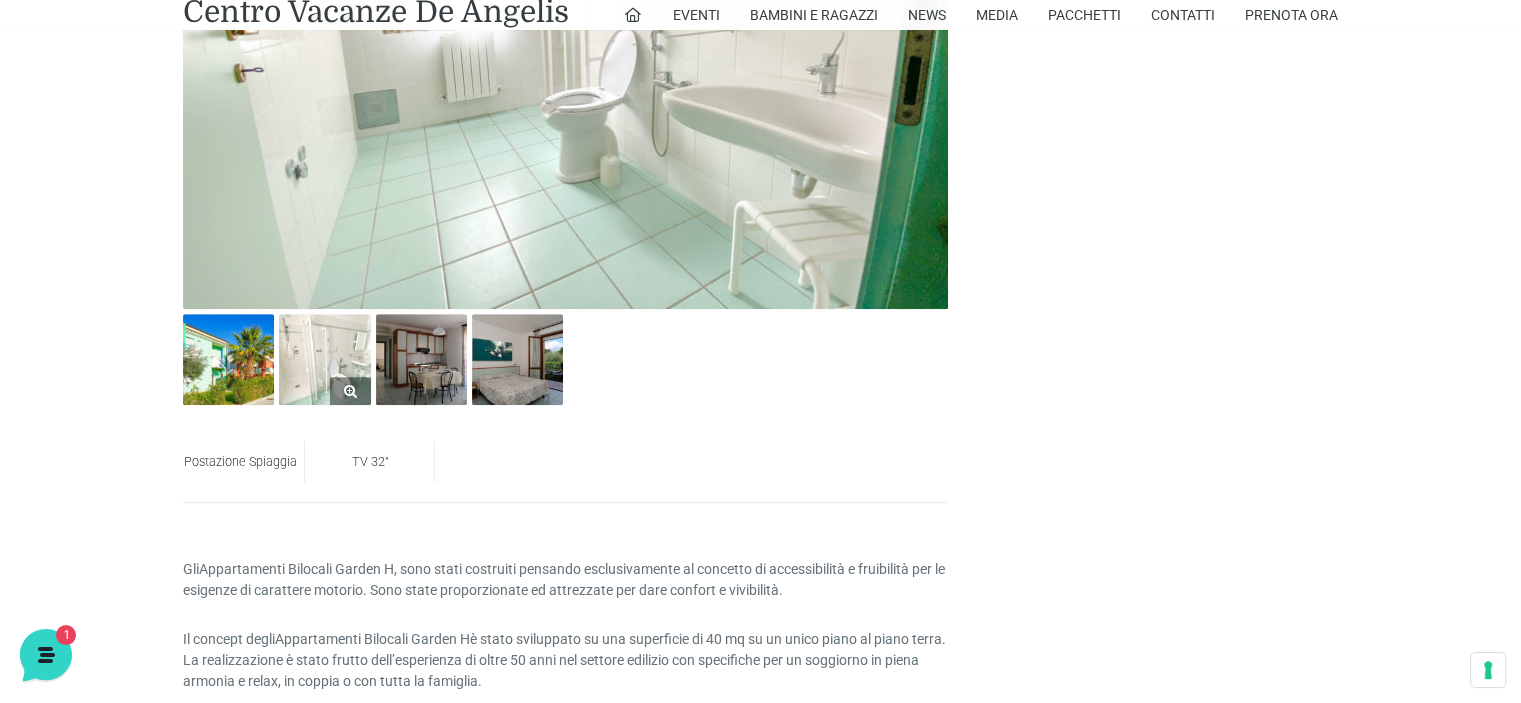 click at bounding box center (324, 359) 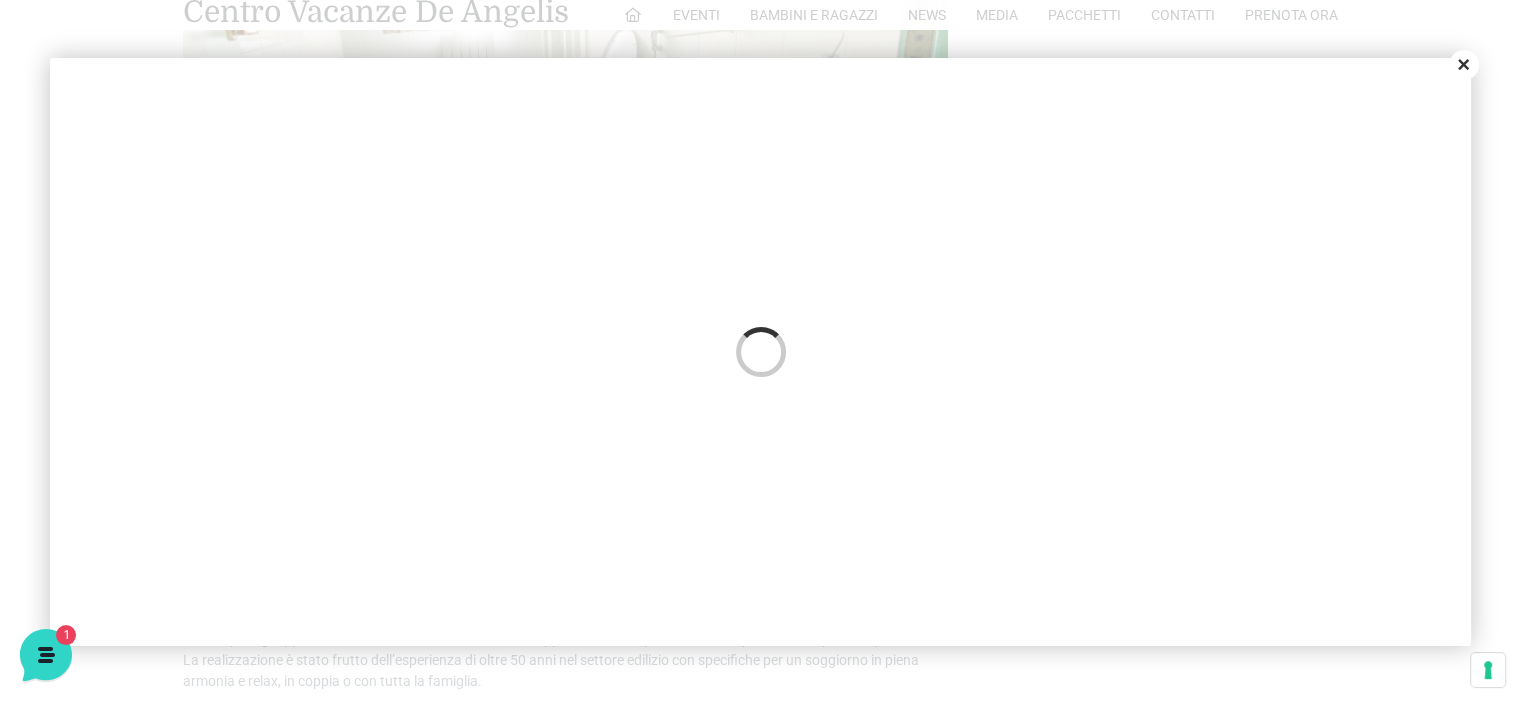 scroll, scrollTop: 0, scrollLeft: 0, axis: both 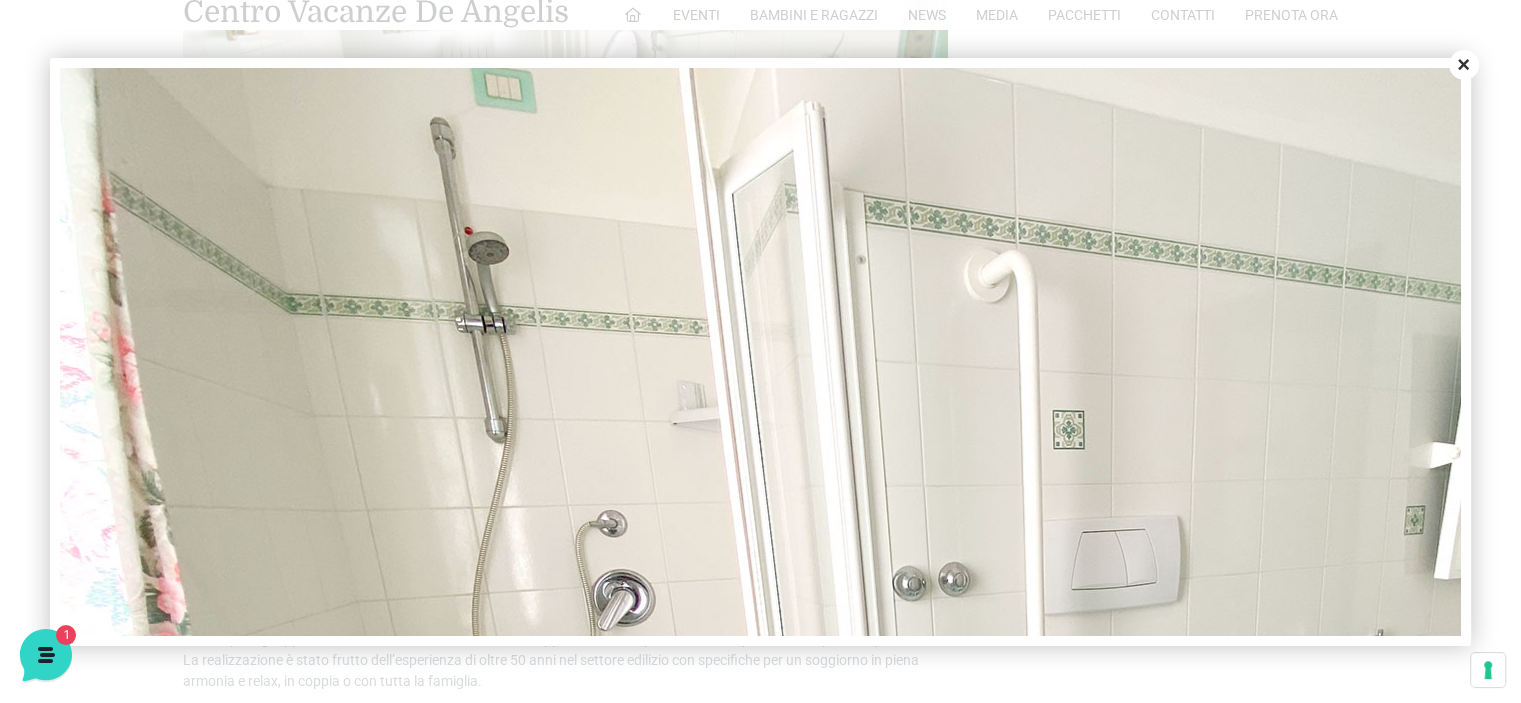 click on "Close" at bounding box center (1464, 65) 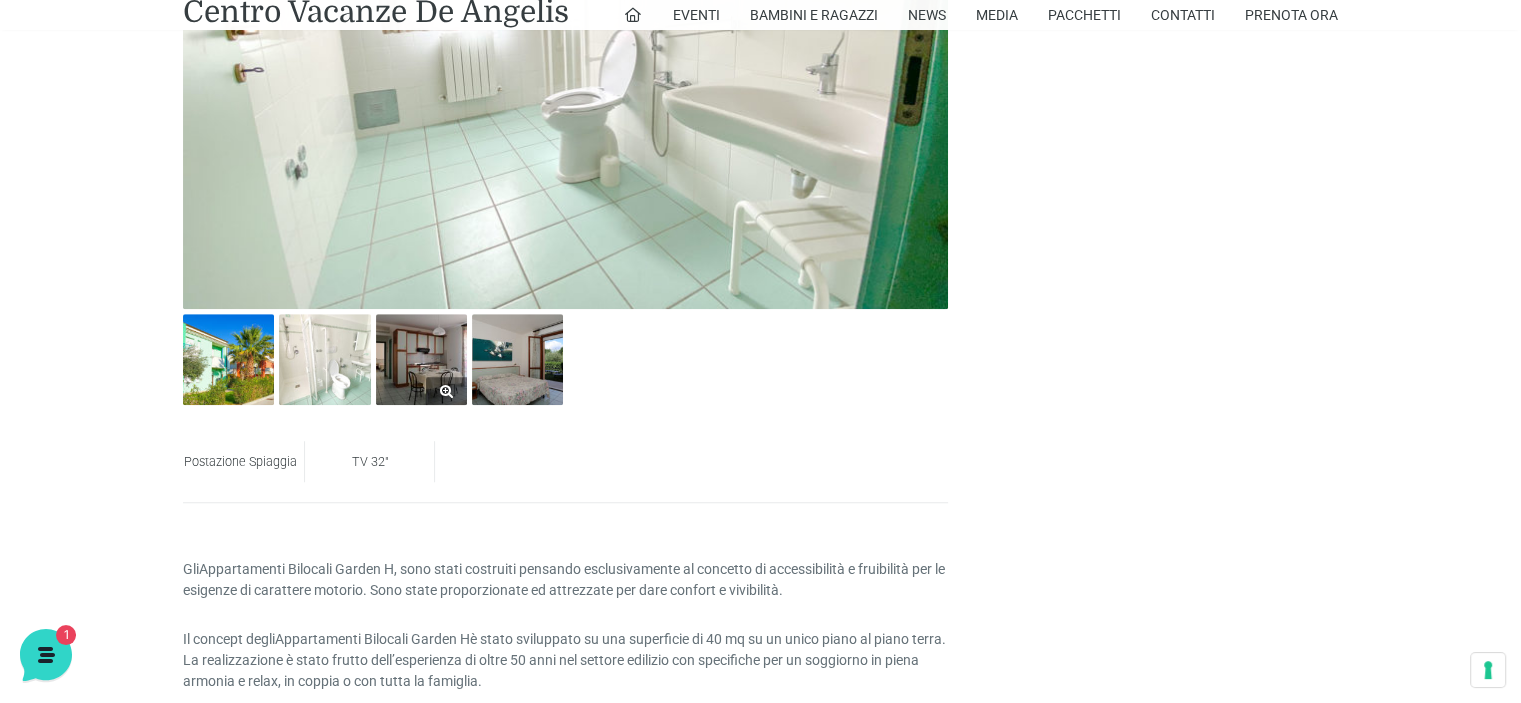 click at bounding box center (421, 359) 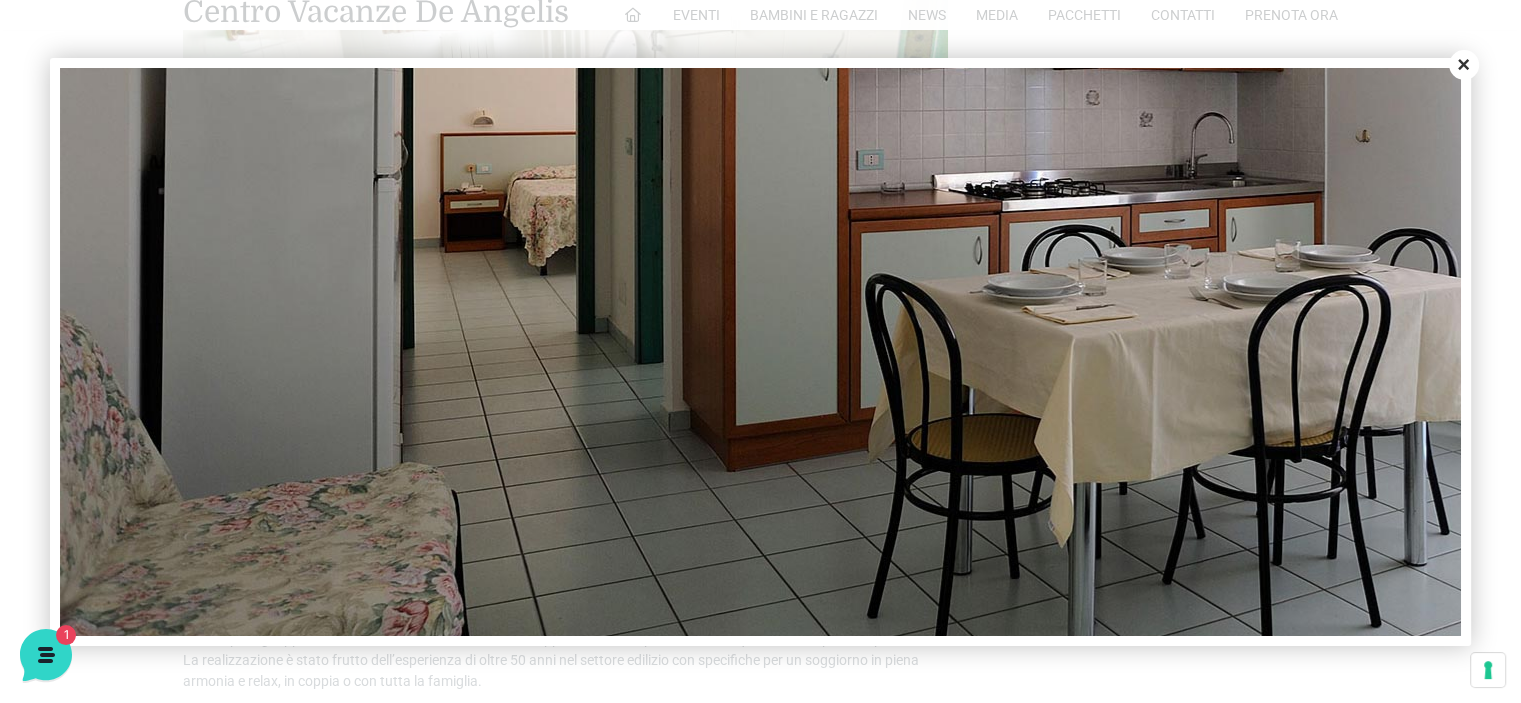 scroll, scrollTop: 500, scrollLeft: 0, axis: vertical 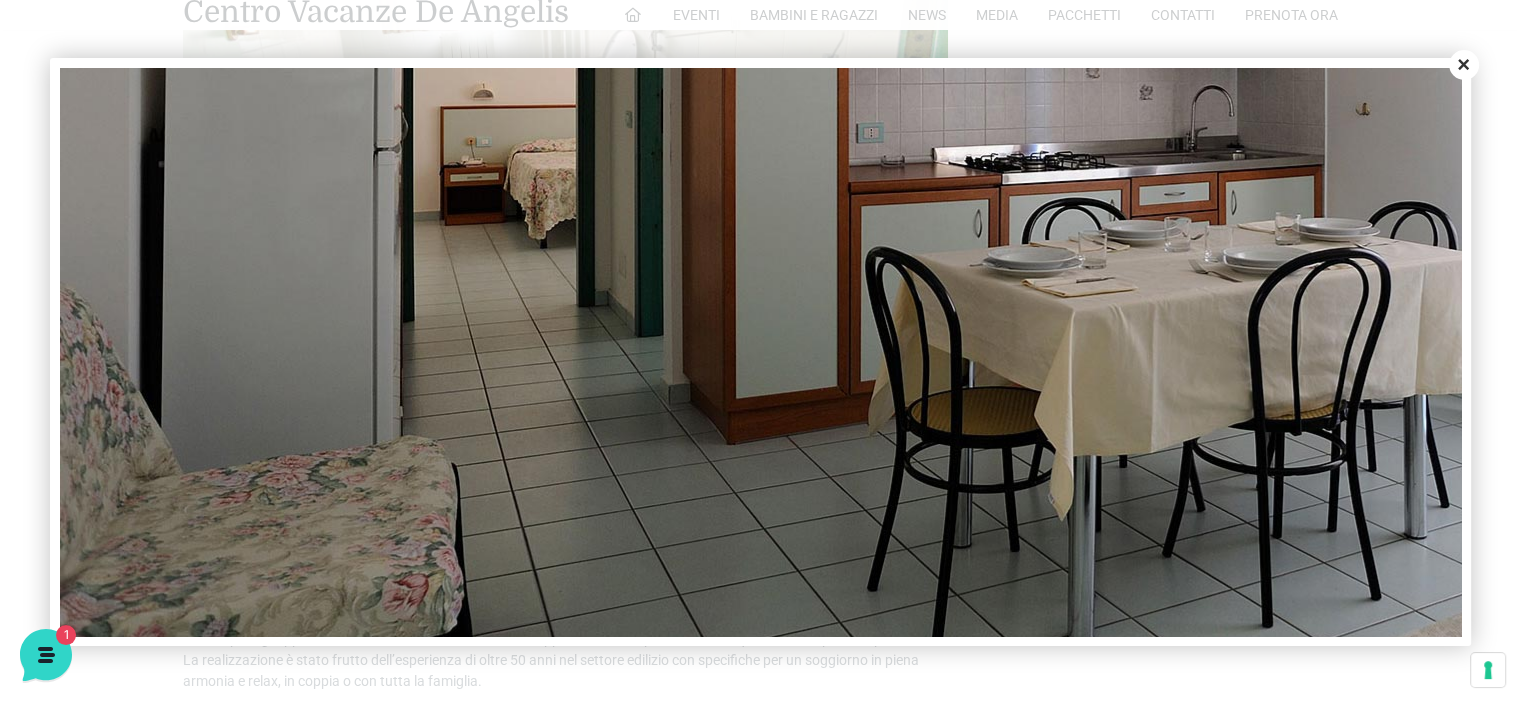 drag, startPoint x: 1464, startPoint y: 65, endPoint x: 1206, endPoint y: 157, distance: 273.91238 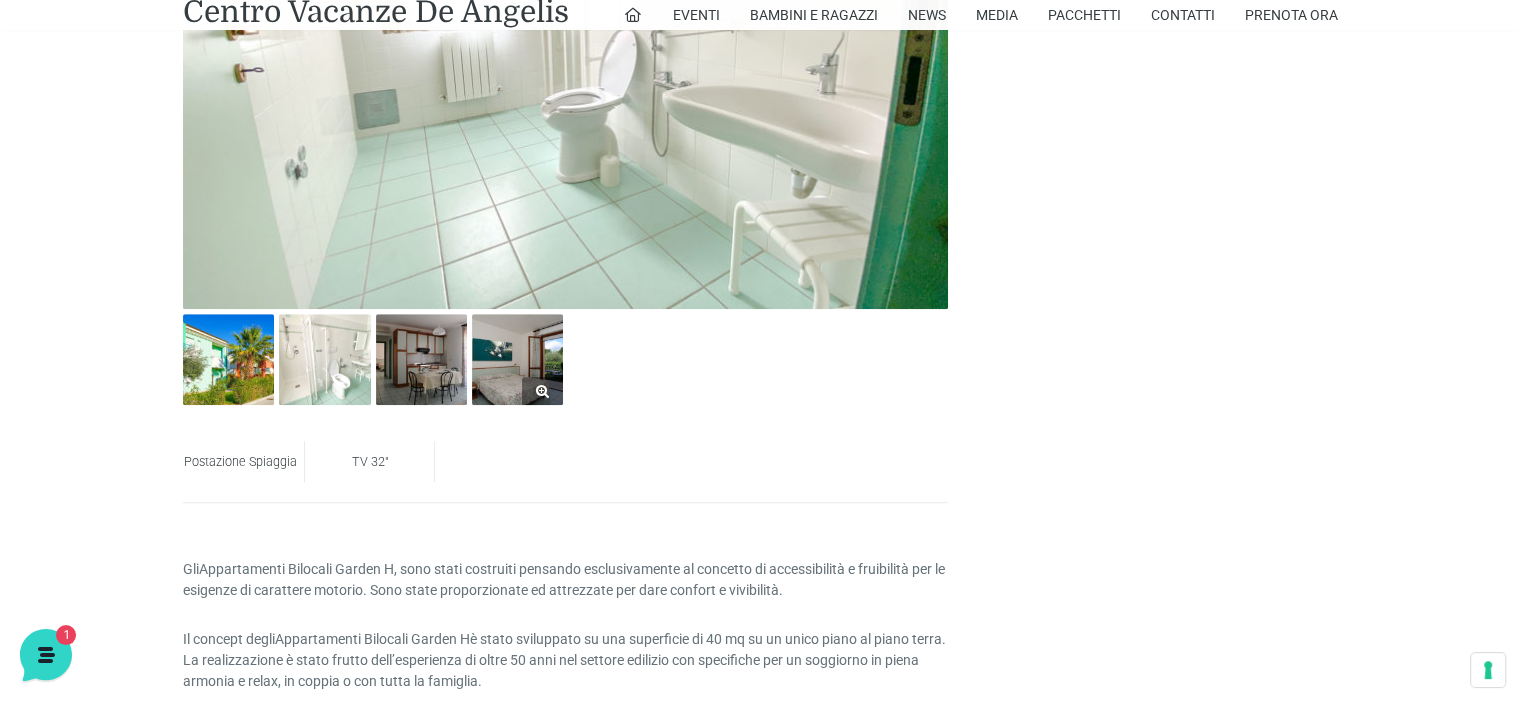 click at bounding box center (517, 359) 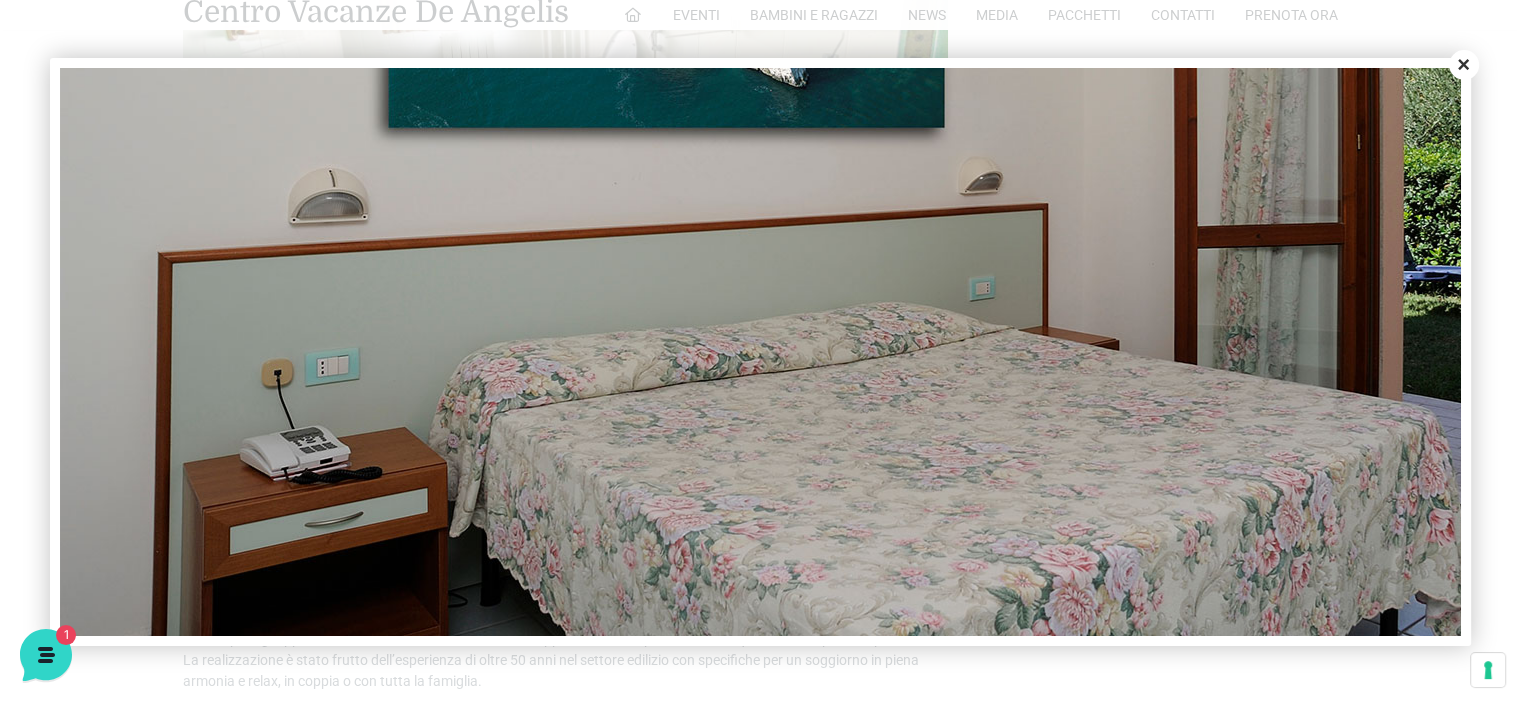 scroll, scrollTop: 700, scrollLeft: 0, axis: vertical 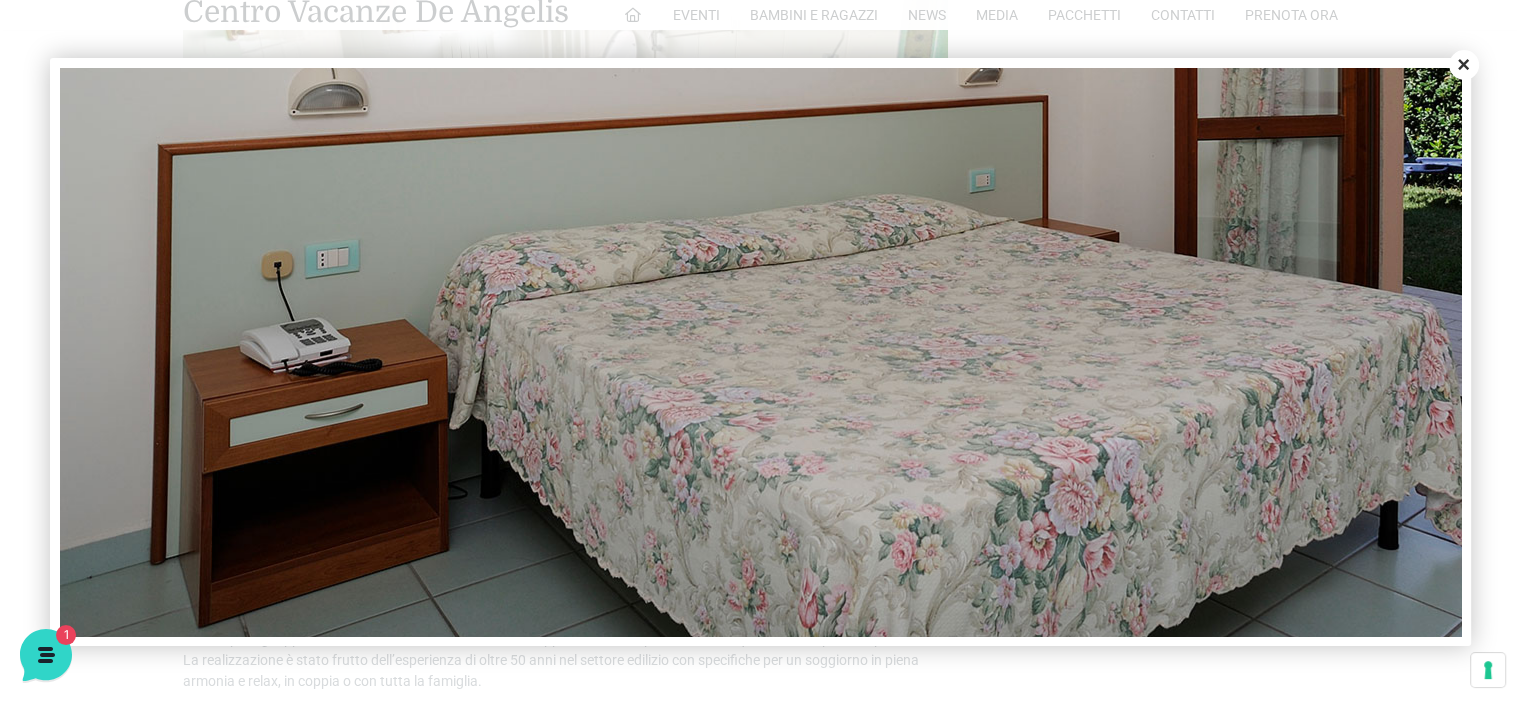 click on "Close" at bounding box center [1464, 65] 